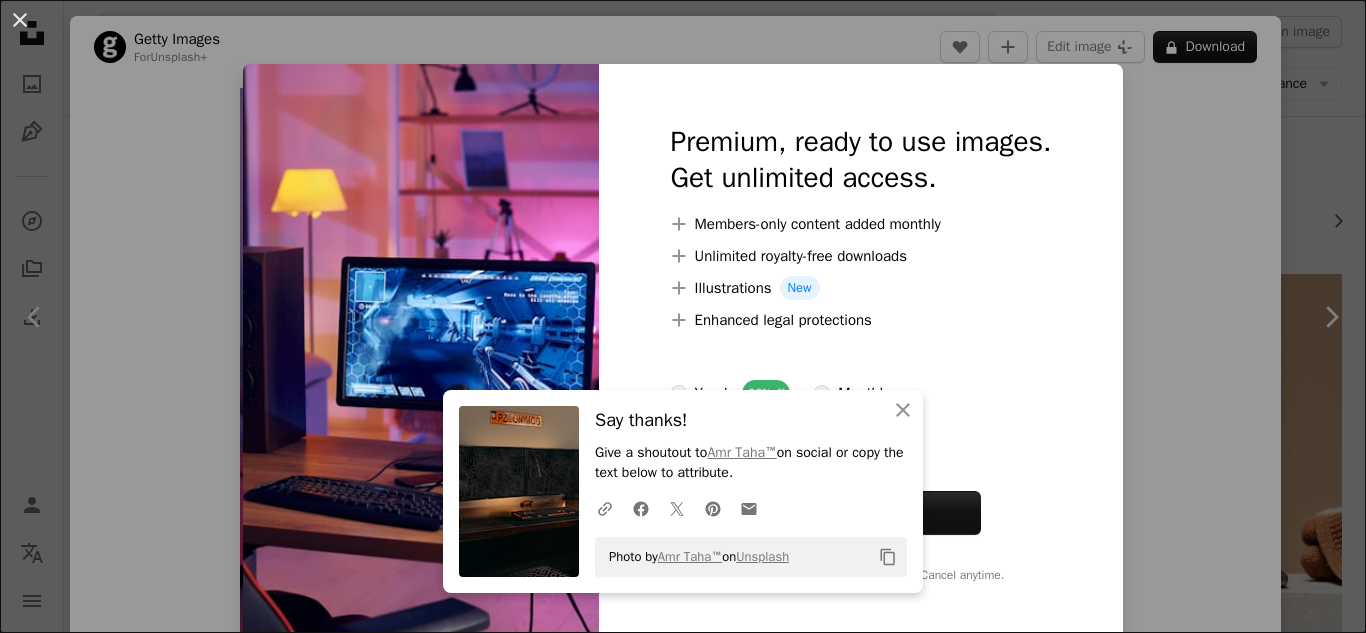 scroll, scrollTop: 8532, scrollLeft: 0, axis: vertical 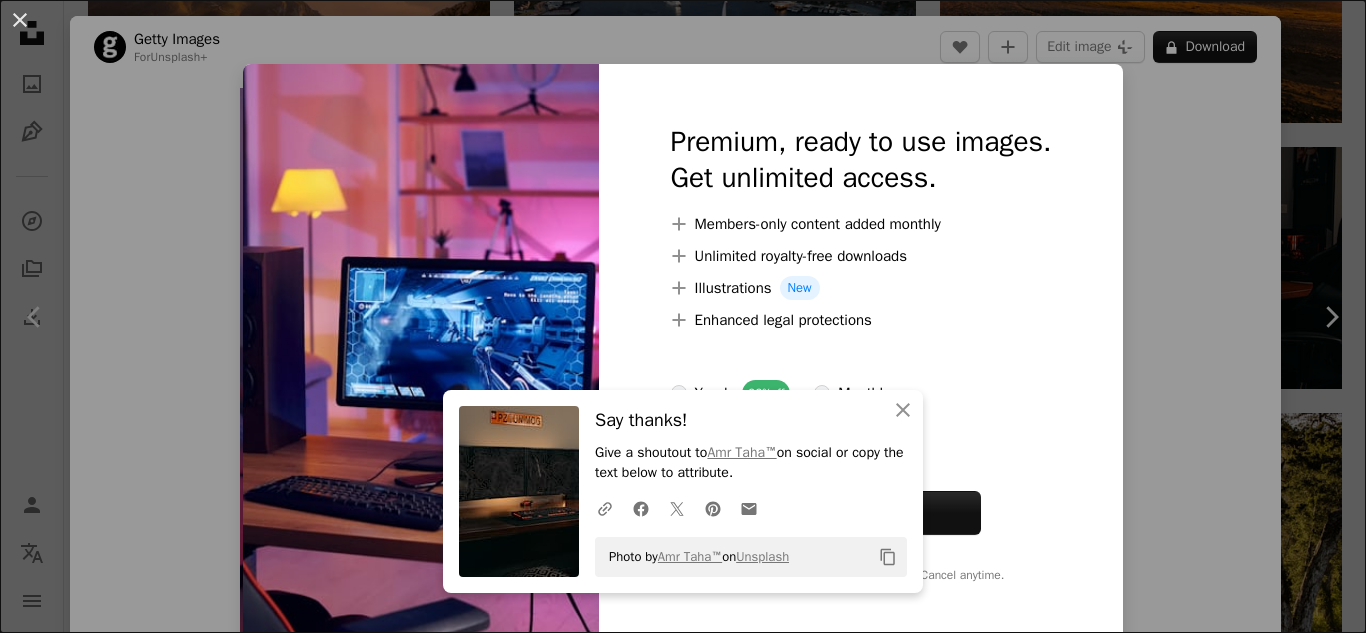 click on "An X shape An X shape Close Say thanks! Give a shoutout to  [FIRST] [LAST]™  on social or copy the text below to attribute. A URL sharing icon (chains) Facebook icon X (formerly Twitter) icon Pinterest icon An envelope Photo by  [FIRST] [LAST]™  on  Unsplash
Copy content Premium, ready to use images. Get unlimited access. A plus sign Members-only content added monthly A plus sign Unlimited royalty-free downloads A plus sign Illustrations  New A plus sign Enhanced legal protections yearly 66%  off monthly $12   $4 USD per month * Get  Unsplash+ * When paid annually, billed upfront  $48 Taxes where applicable. Renews automatically. Cancel anytime." at bounding box center [683, 316] 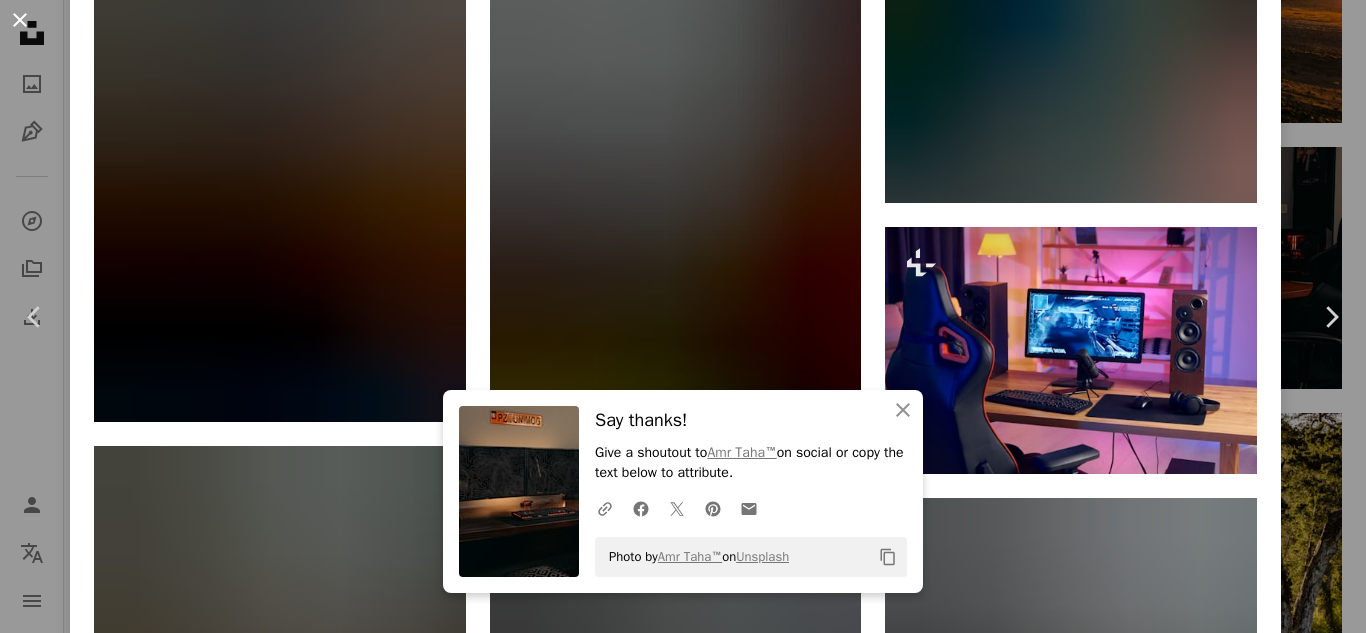 scroll, scrollTop: 2300, scrollLeft: 0, axis: vertical 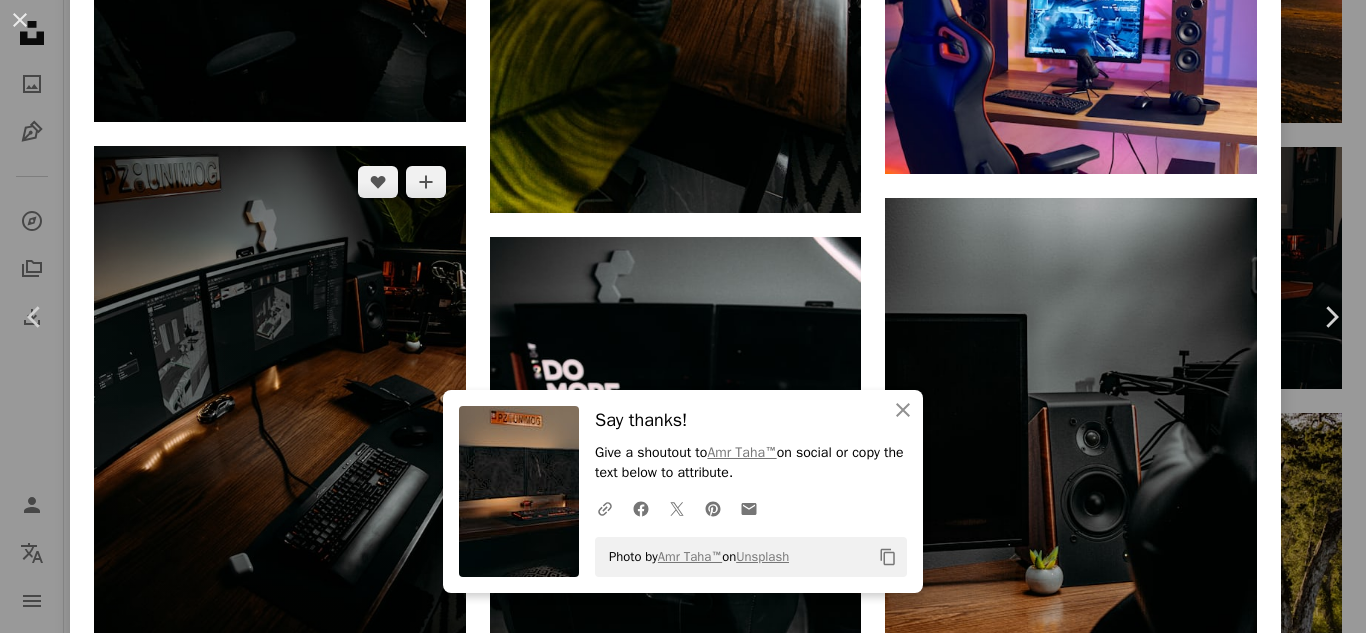 click at bounding box center (280, 424) 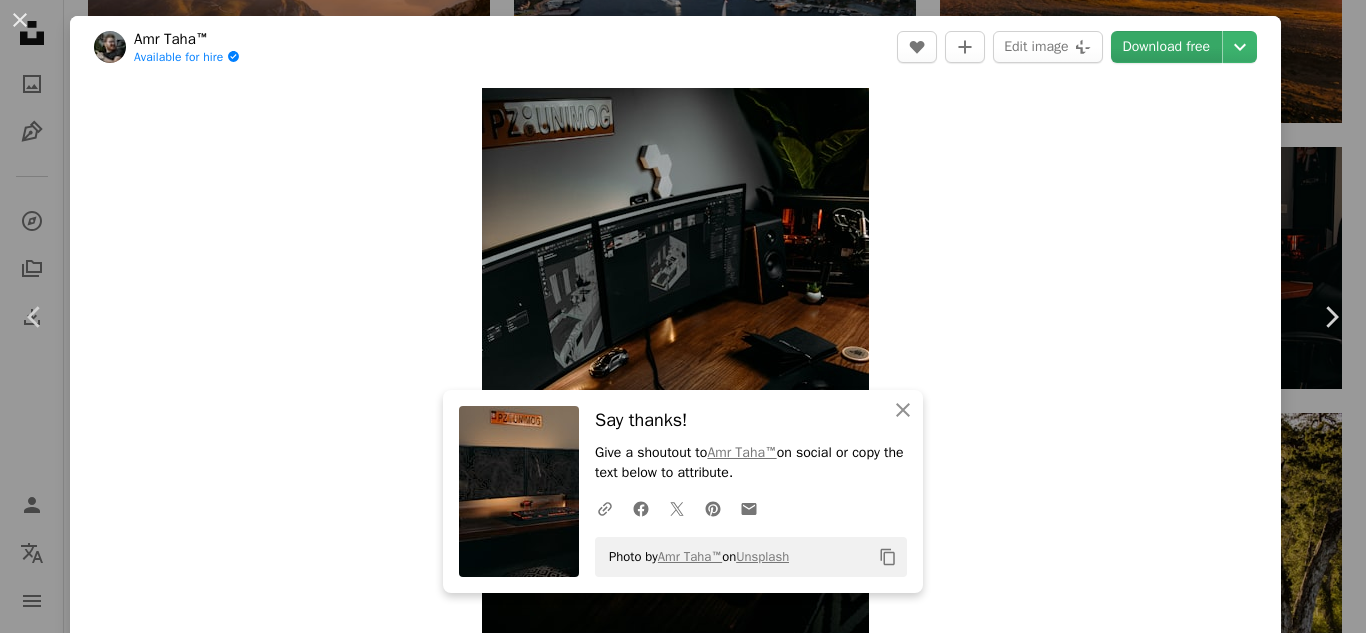 click on "Download free" at bounding box center (1167, 47) 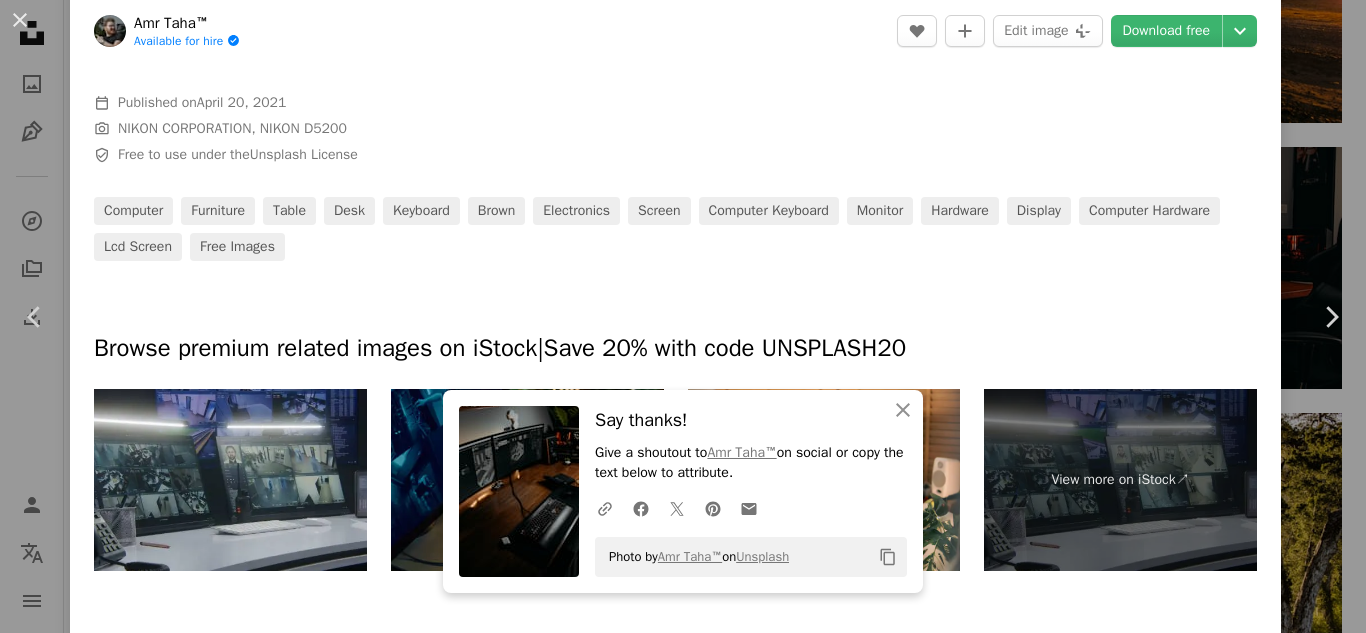 scroll, scrollTop: 700, scrollLeft: 0, axis: vertical 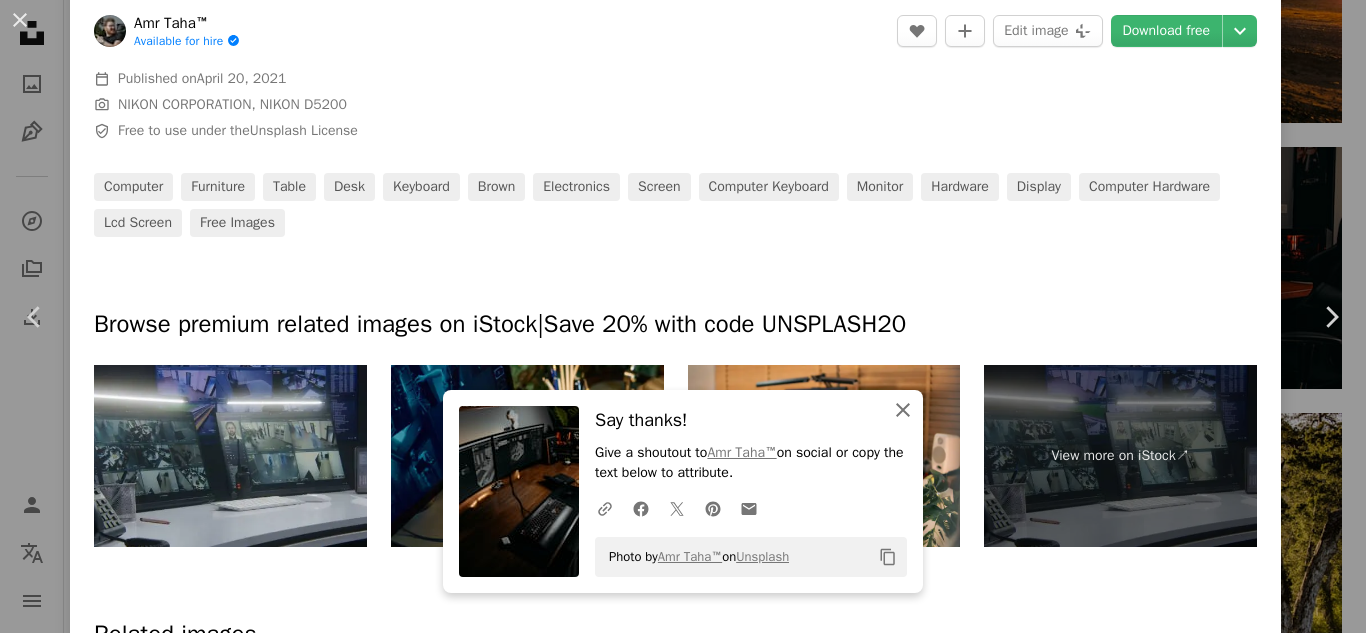 click on "An X shape" 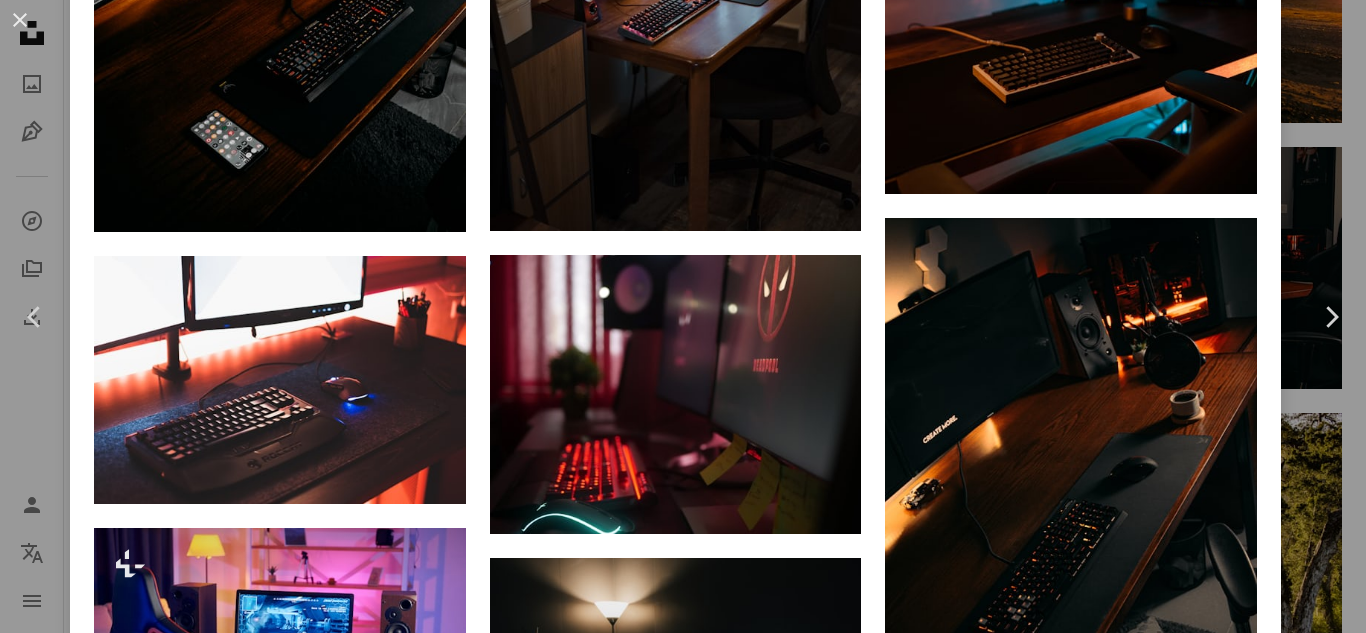 scroll, scrollTop: 1900, scrollLeft: 0, axis: vertical 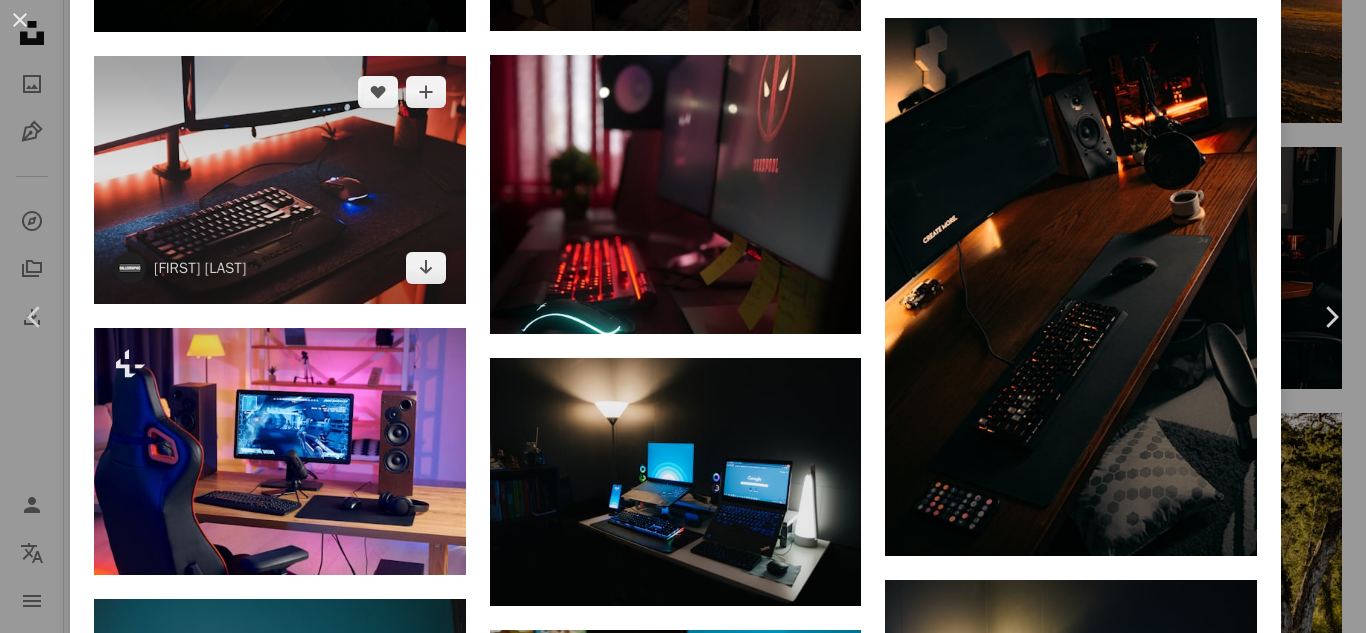 click at bounding box center [280, 180] 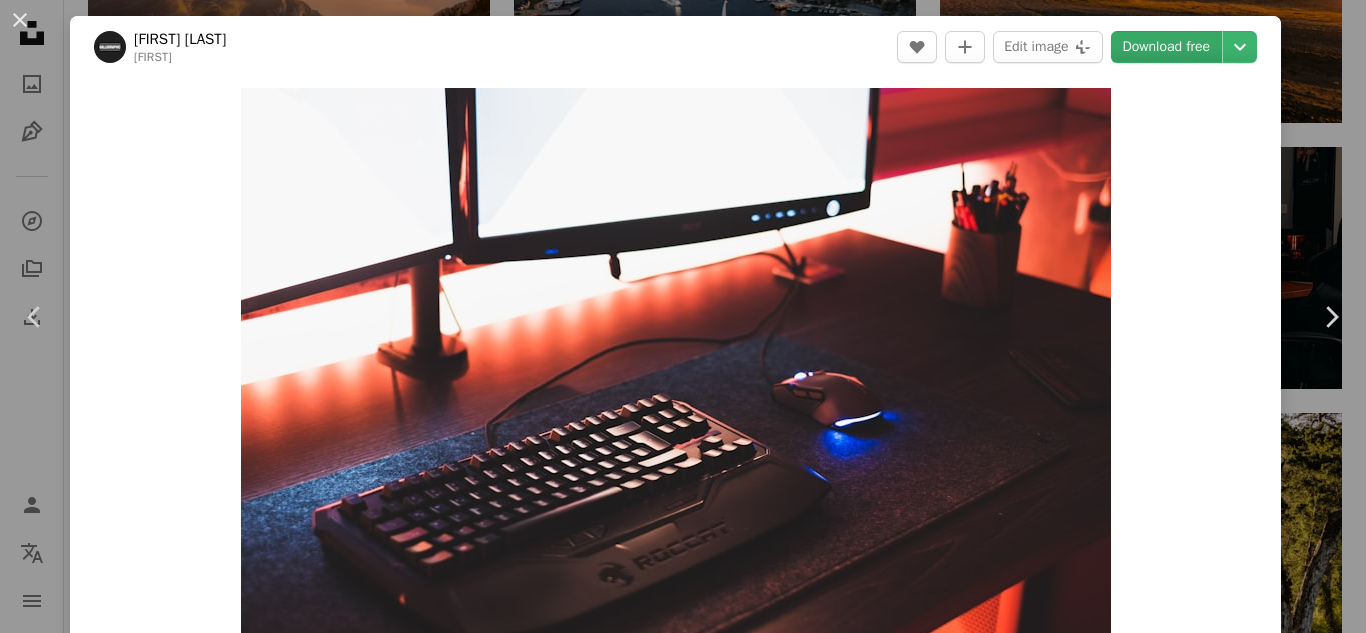 click on "Download free" at bounding box center [1167, 47] 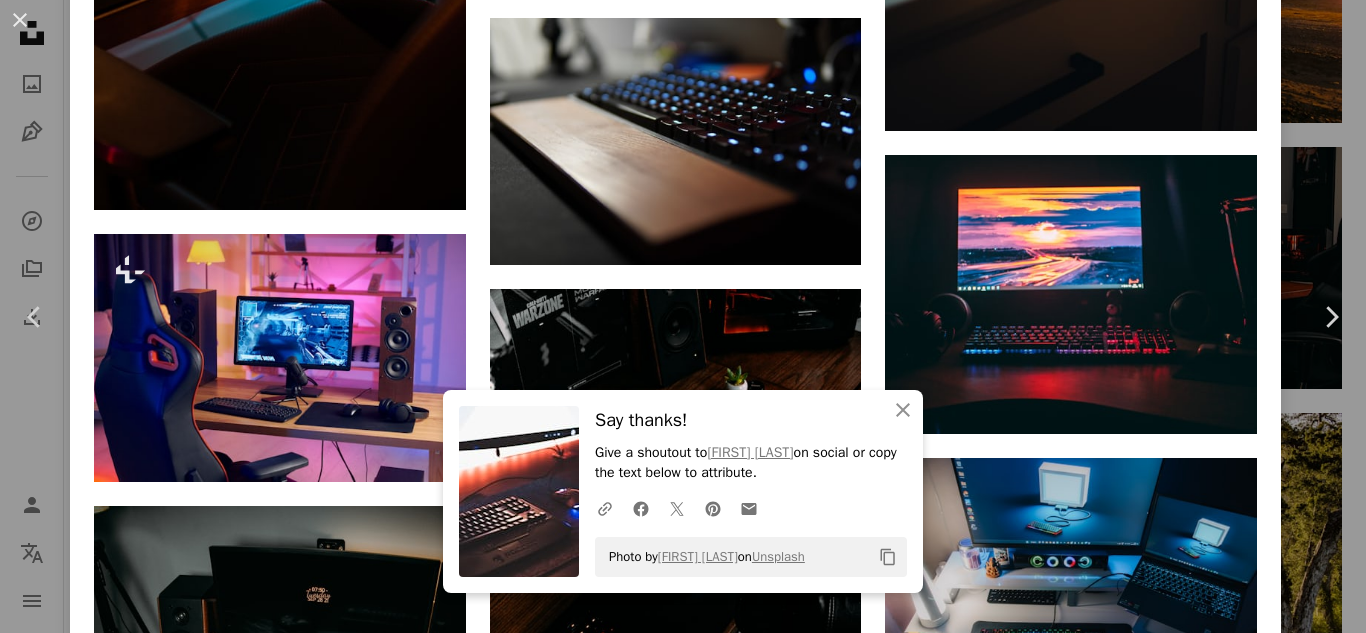 scroll, scrollTop: 2700, scrollLeft: 0, axis: vertical 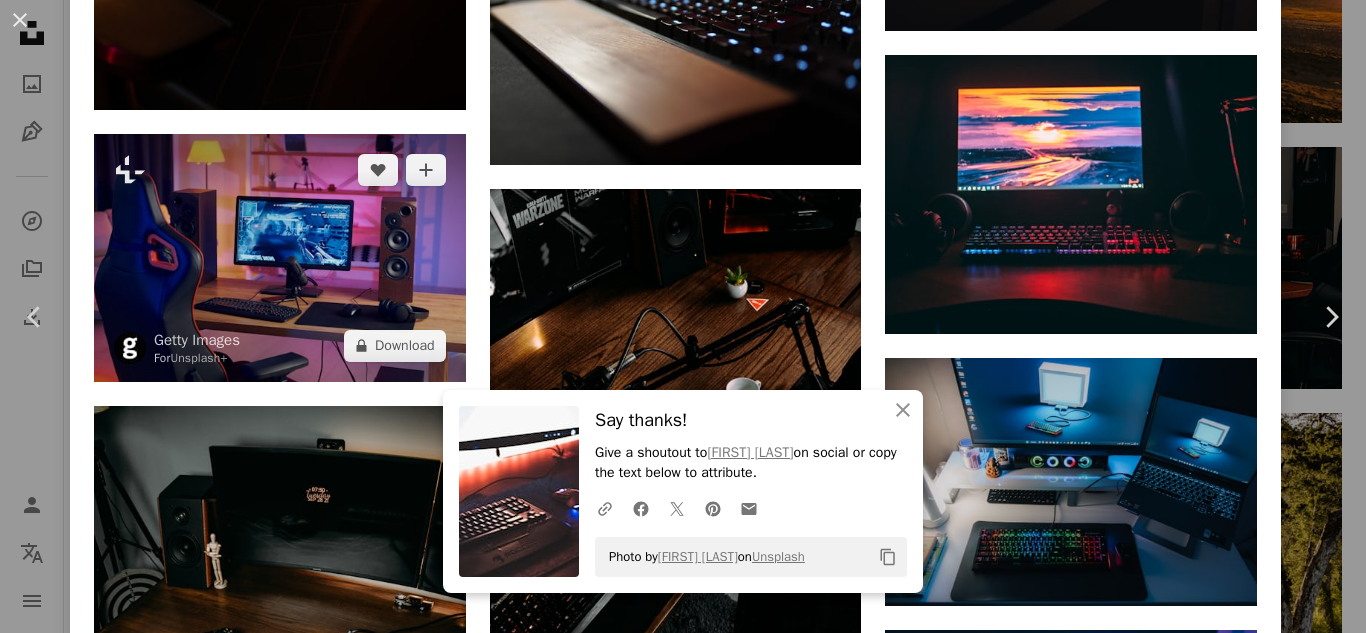 click at bounding box center [280, 258] 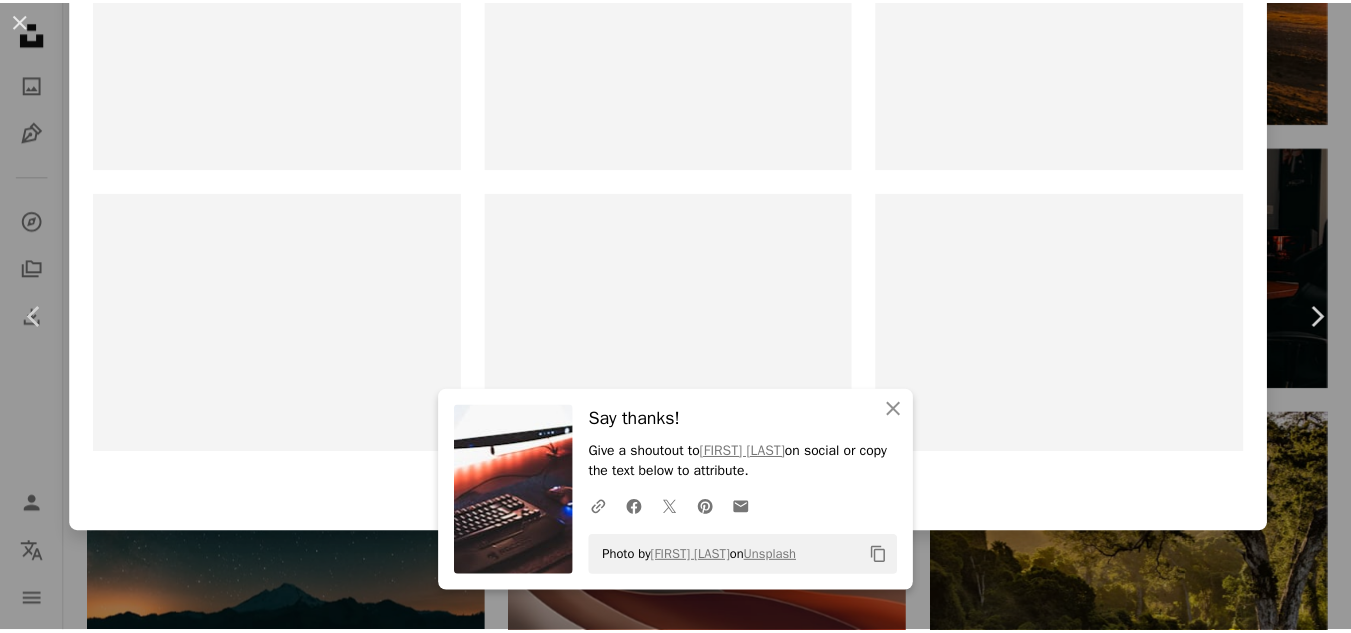 scroll, scrollTop: 0, scrollLeft: 0, axis: both 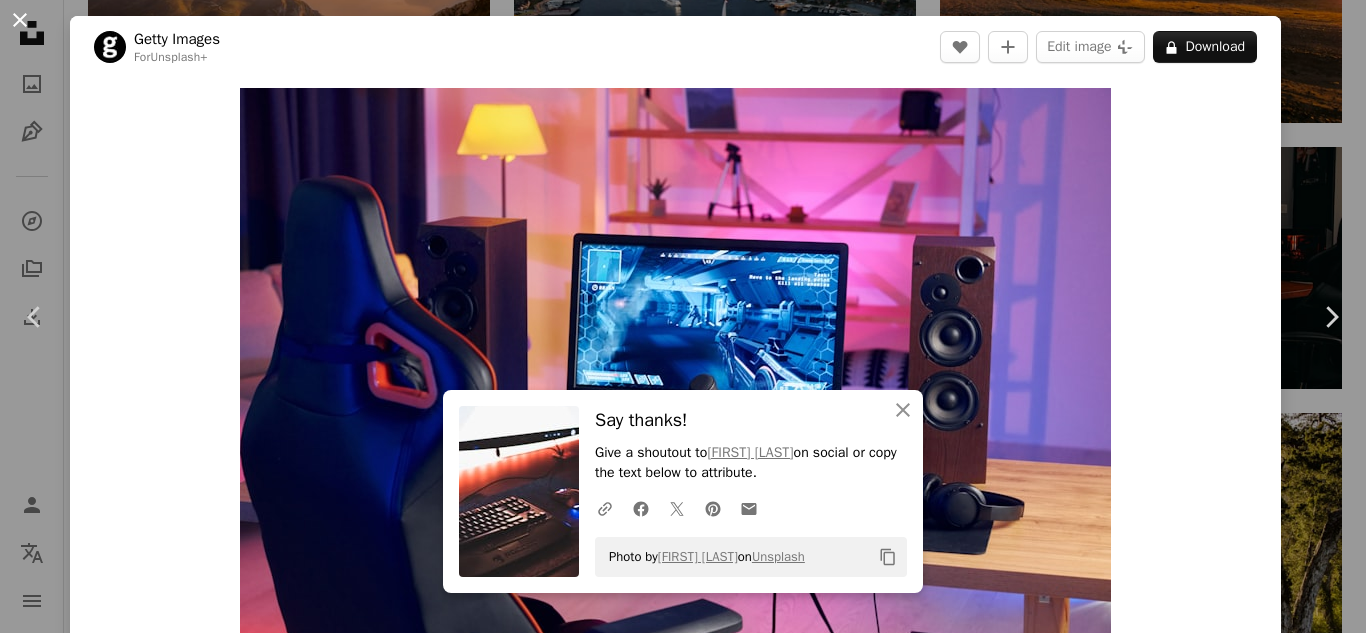click on "An X shape" at bounding box center [20, 20] 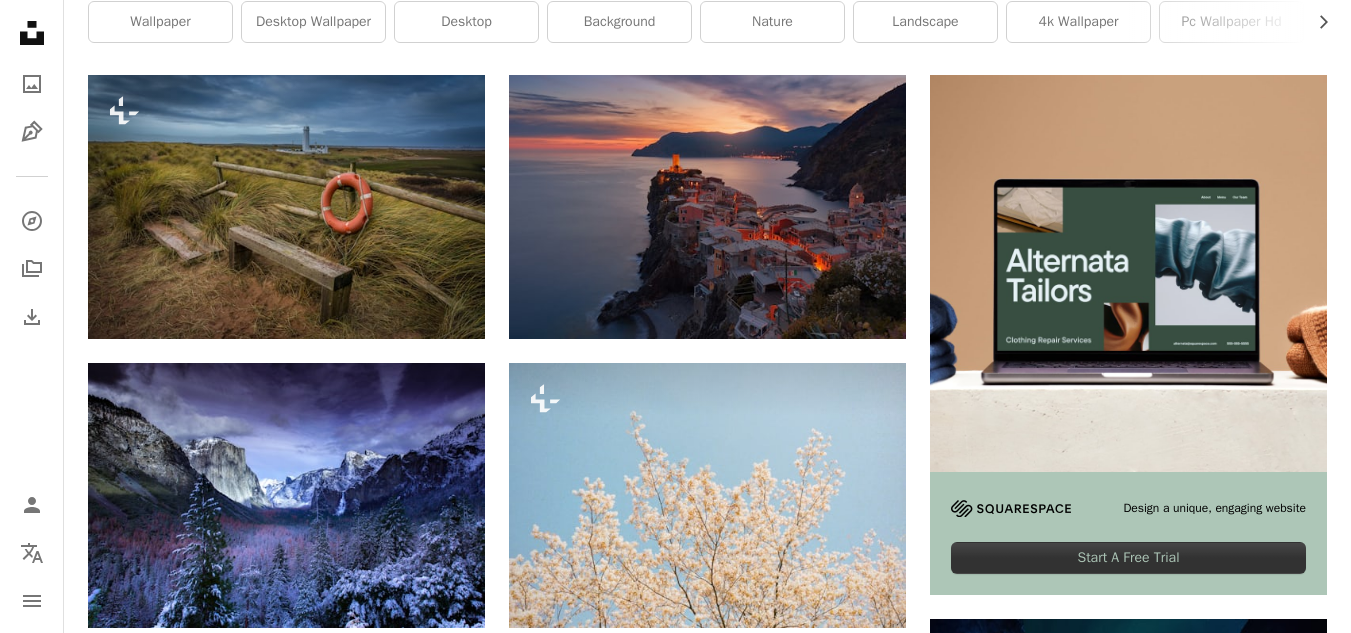scroll, scrollTop: 0, scrollLeft: 0, axis: both 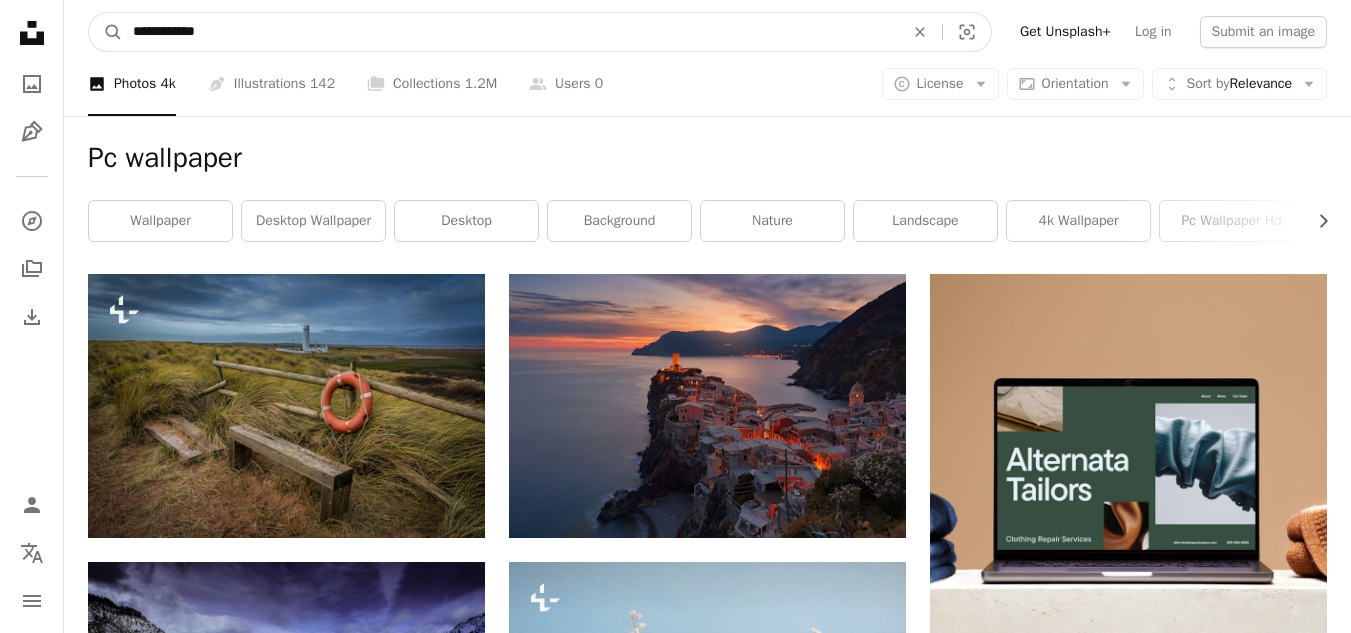 click on "**********" at bounding box center [510, 32] 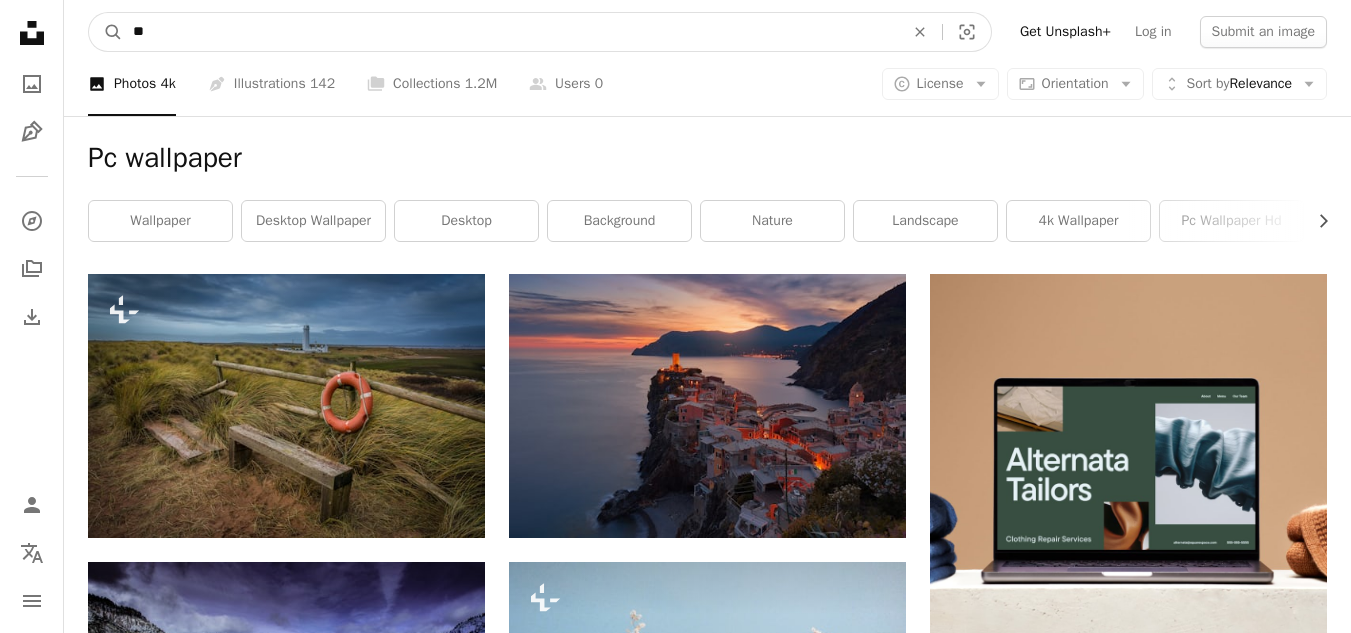type on "*" 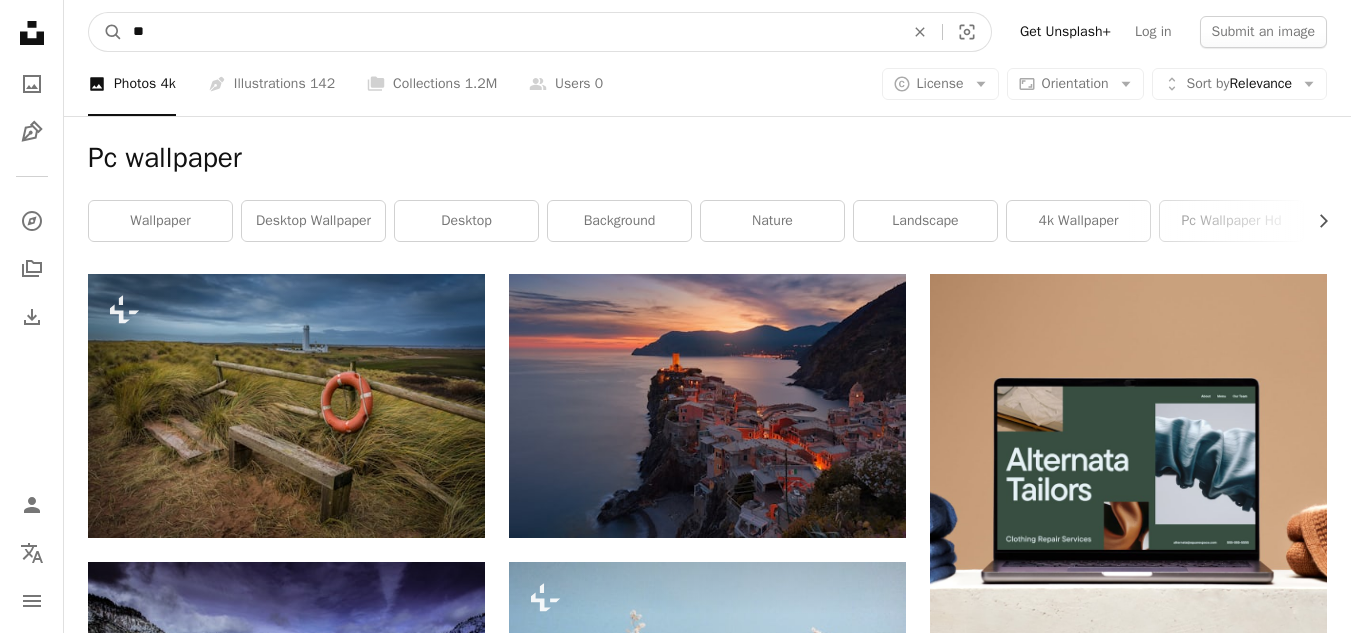 type on "*" 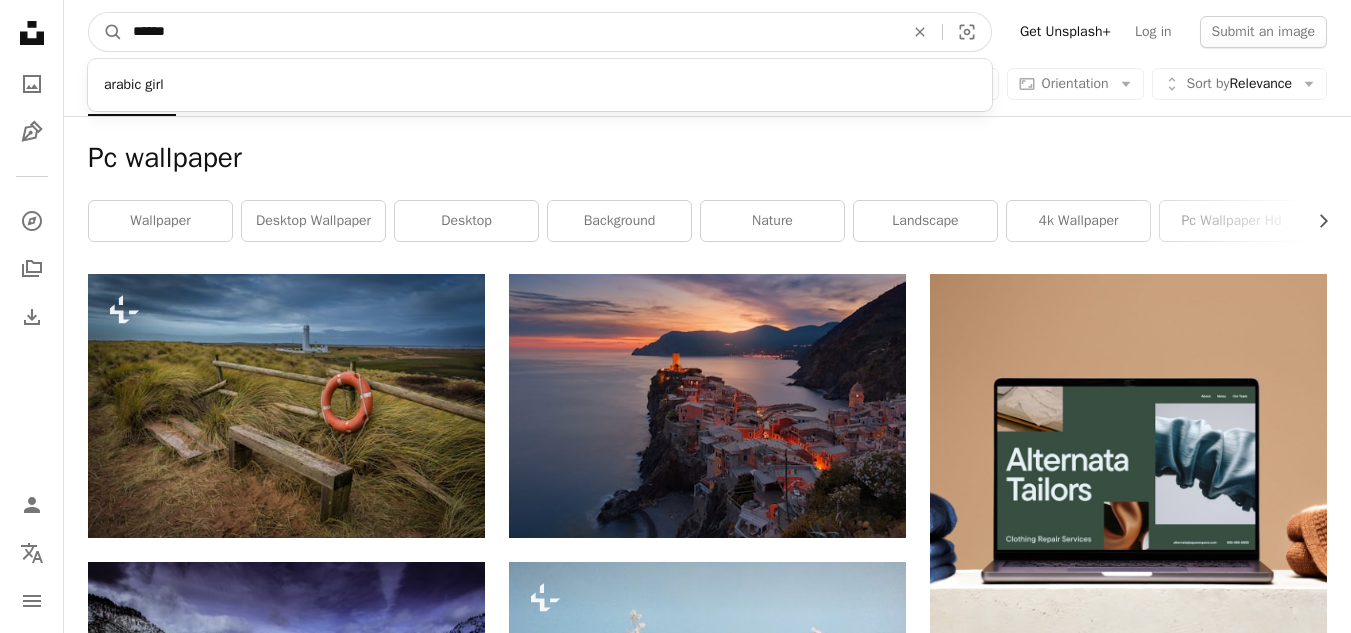 type on "*****" 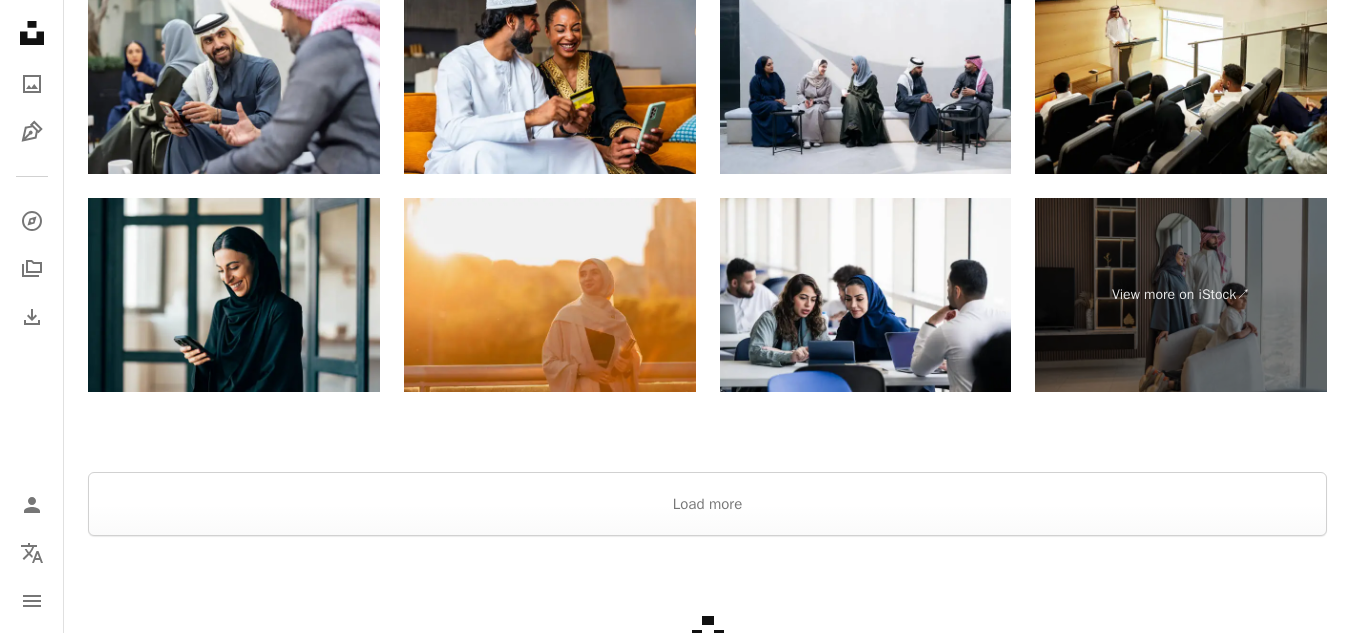 scroll, scrollTop: 3402, scrollLeft: 0, axis: vertical 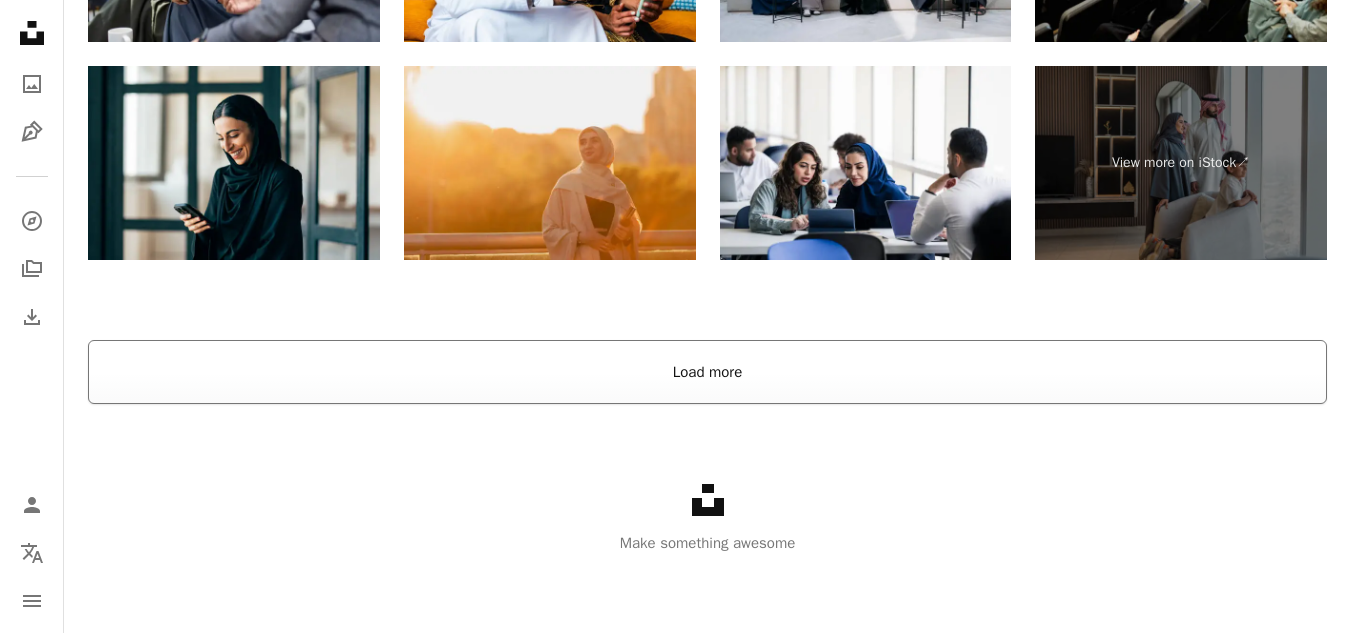 click on "Load more" at bounding box center (707, 372) 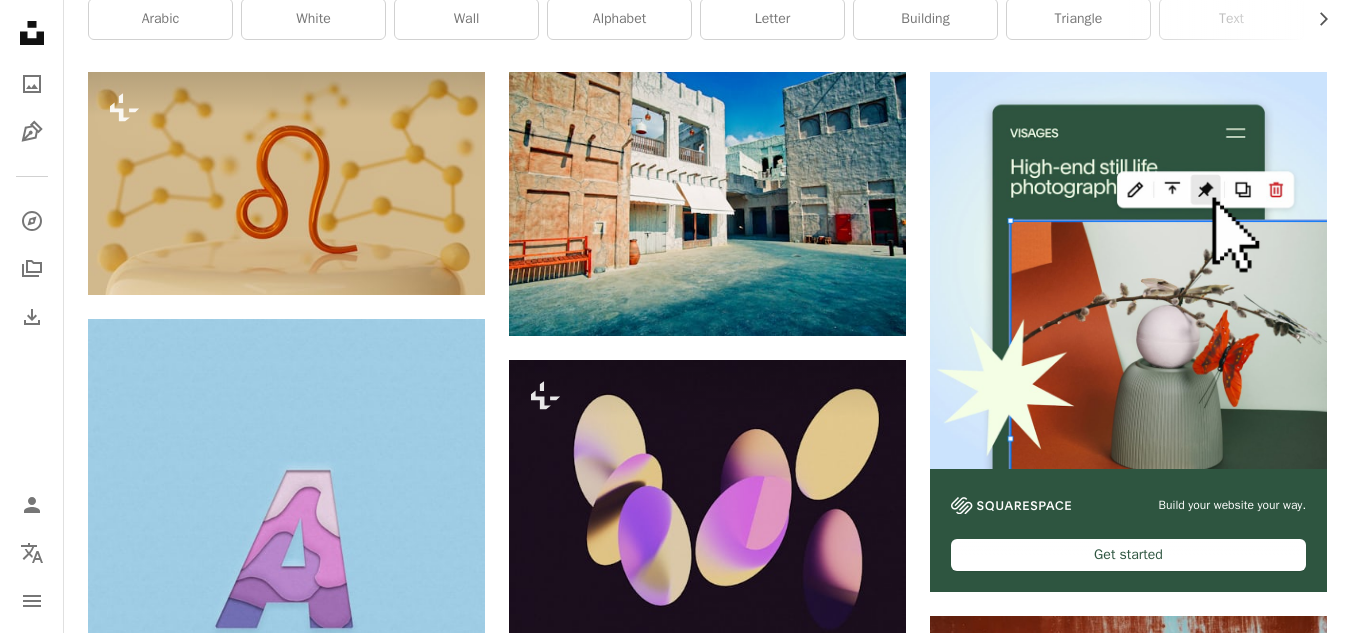 scroll, scrollTop: 0, scrollLeft: 0, axis: both 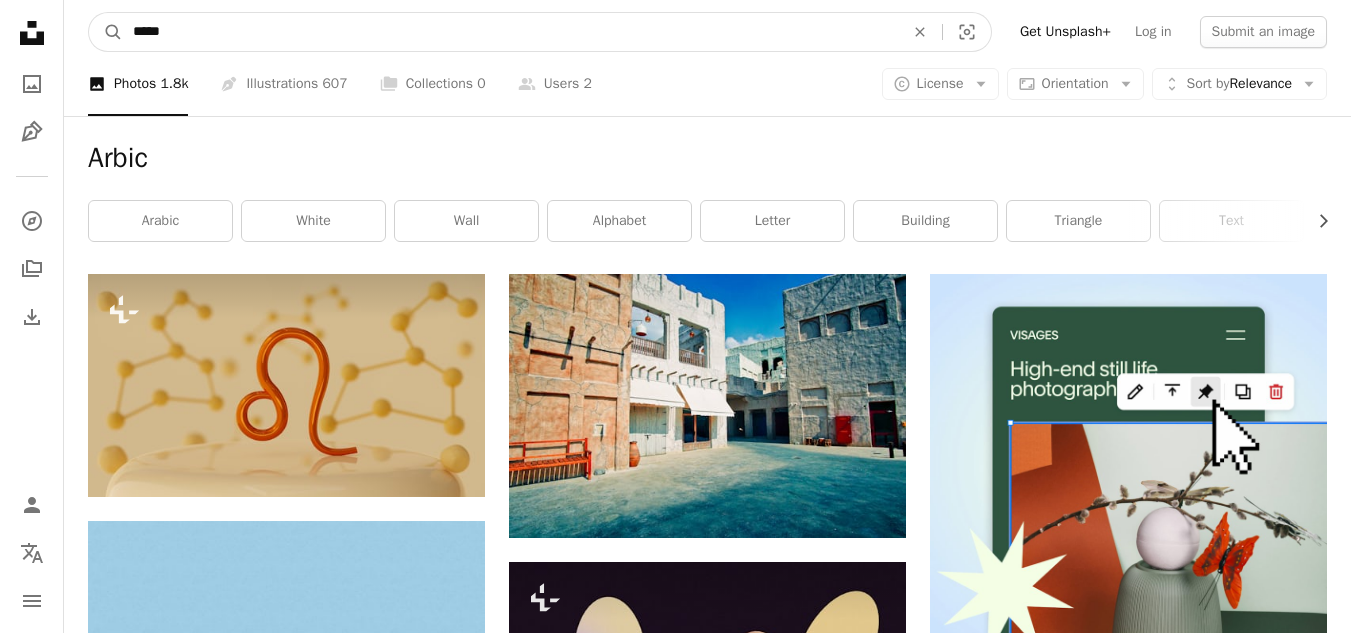 click on "*****" at bounding box center [510, 32] 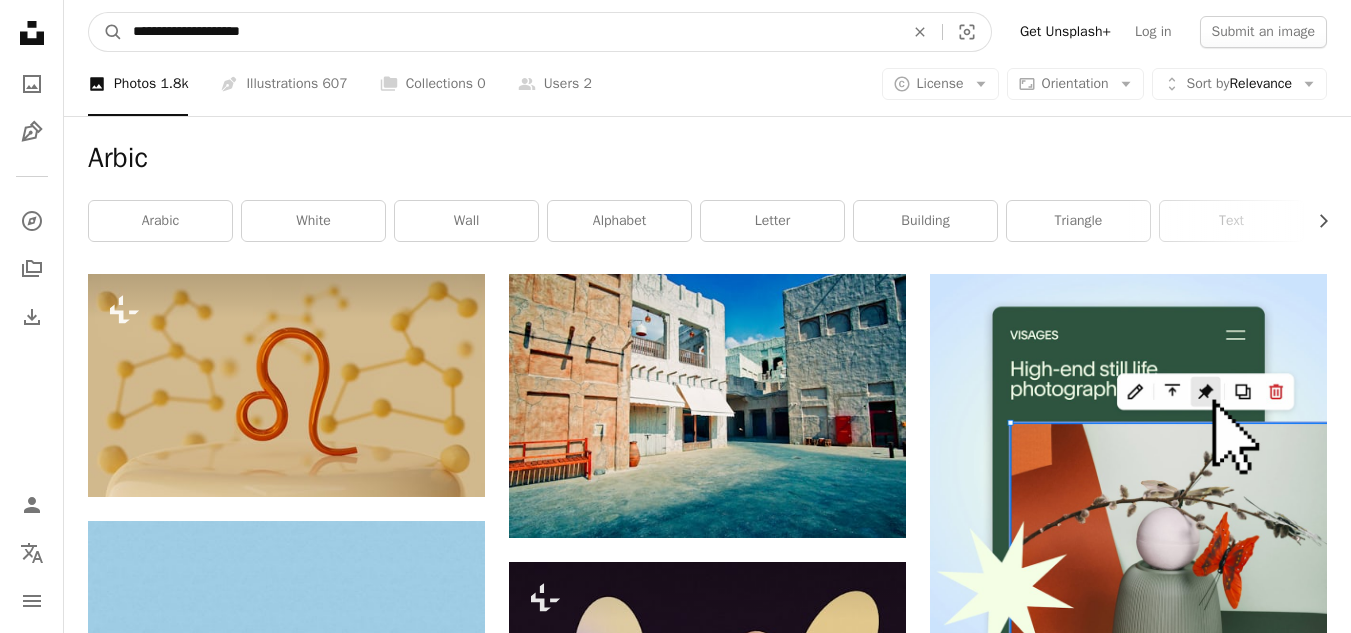 type on "**********" 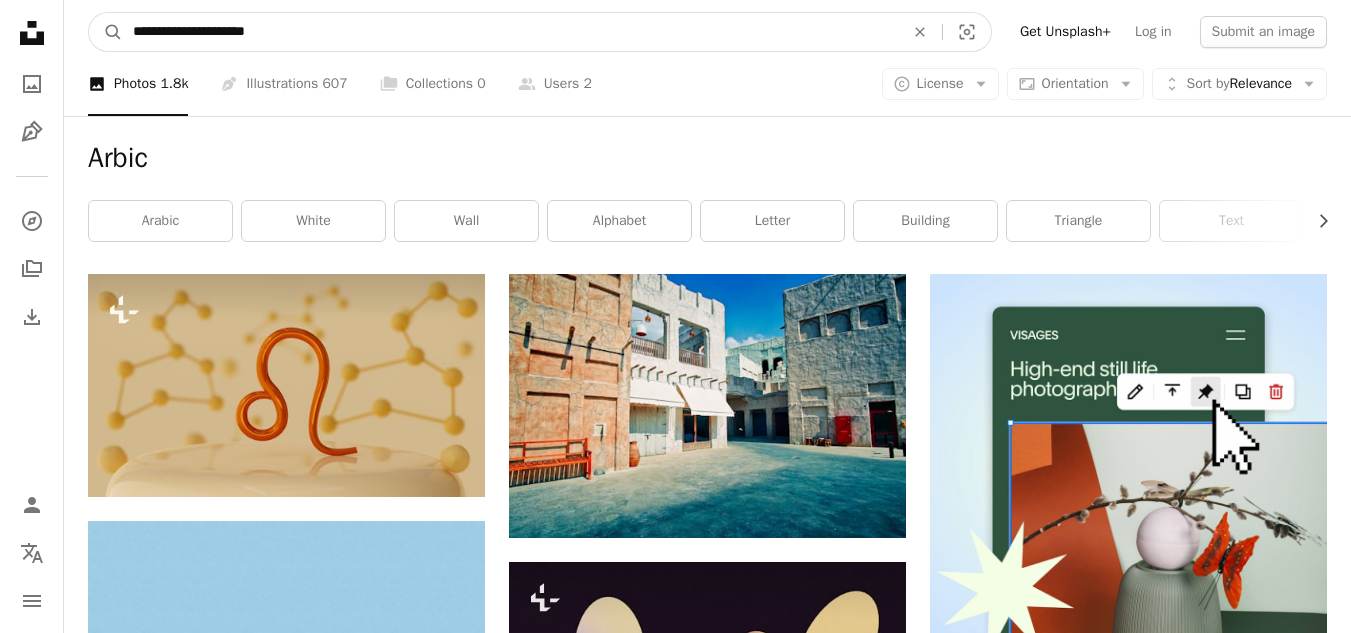 click on "A magnifying glass" at bounding box center [106, 32] 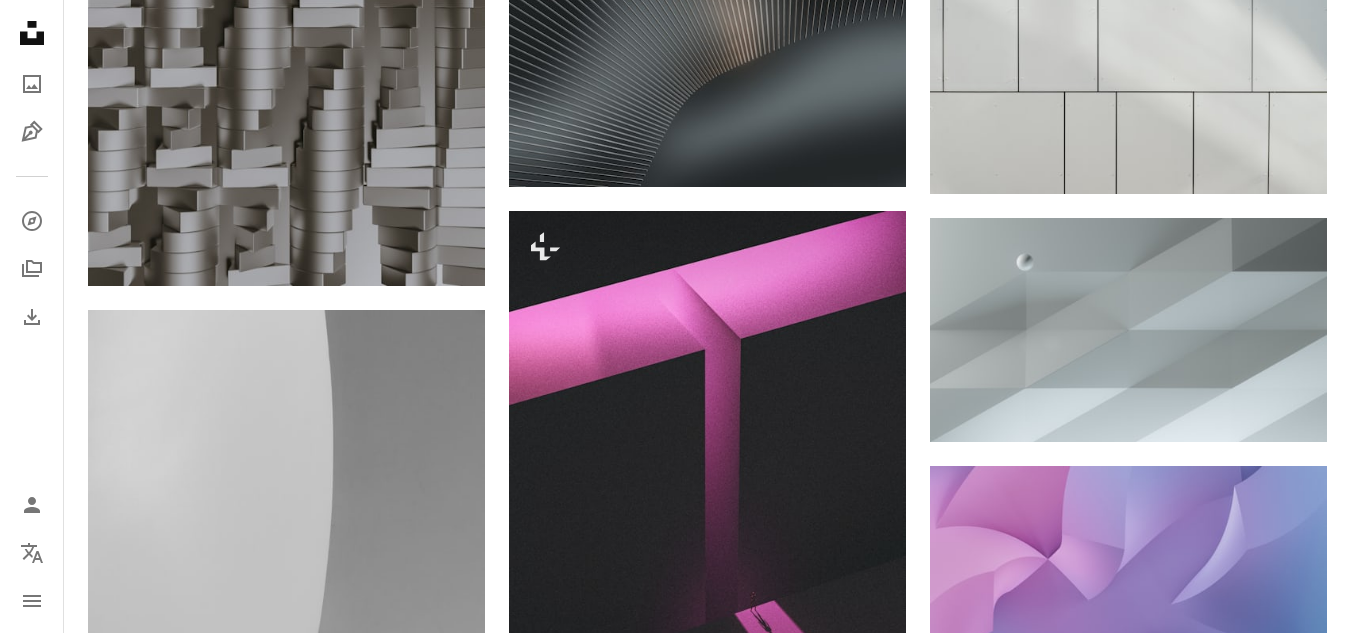scroll, scrollTop: 1400, scrollLeft: 0, axis: vertical 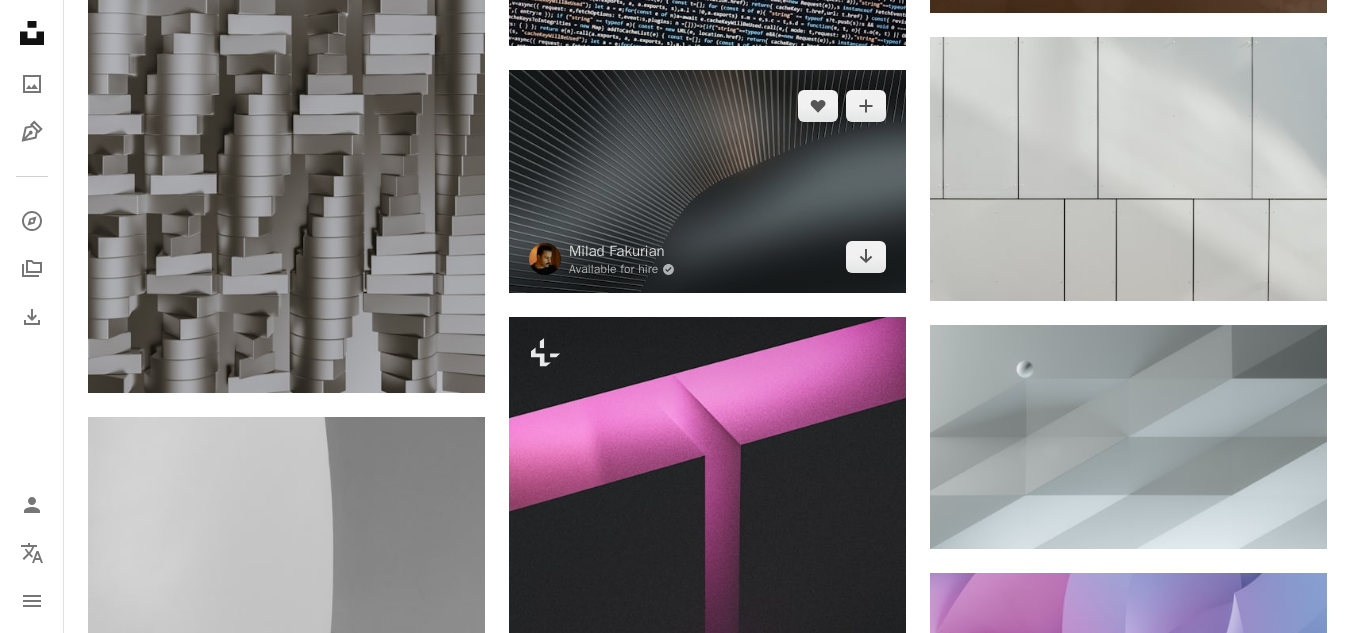 click at bounding box center [707, 181] 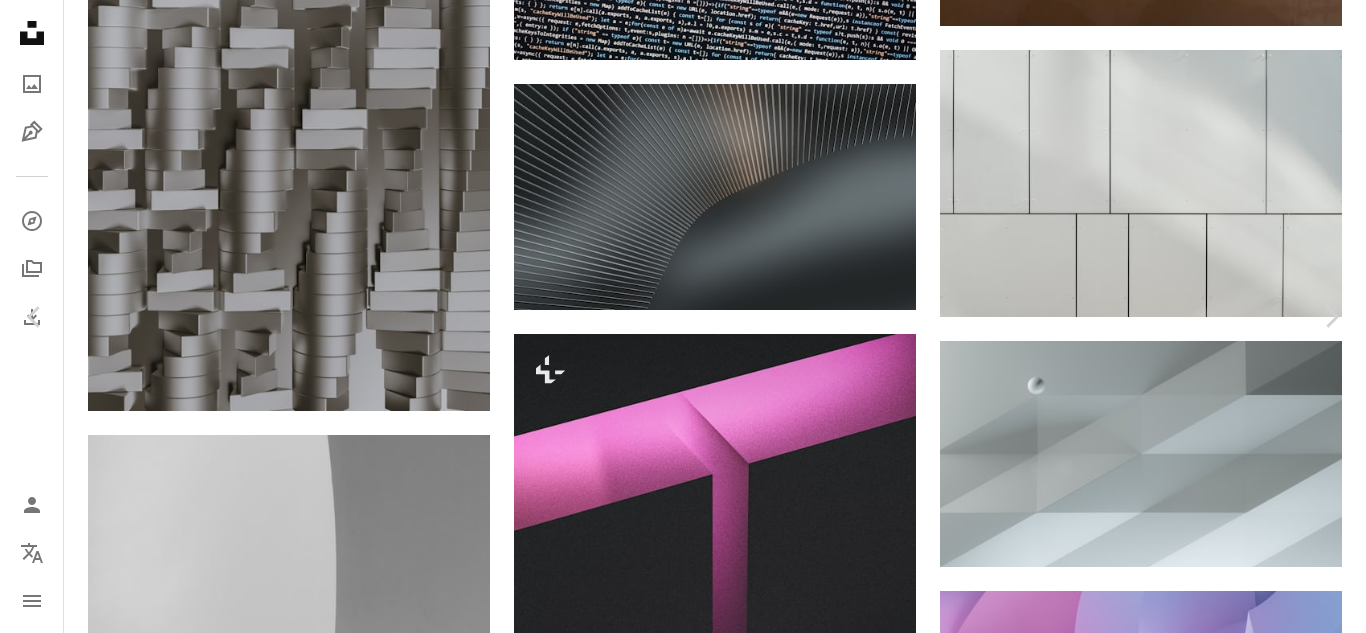 click on "Download free" at bounding box center (1167, 2988) 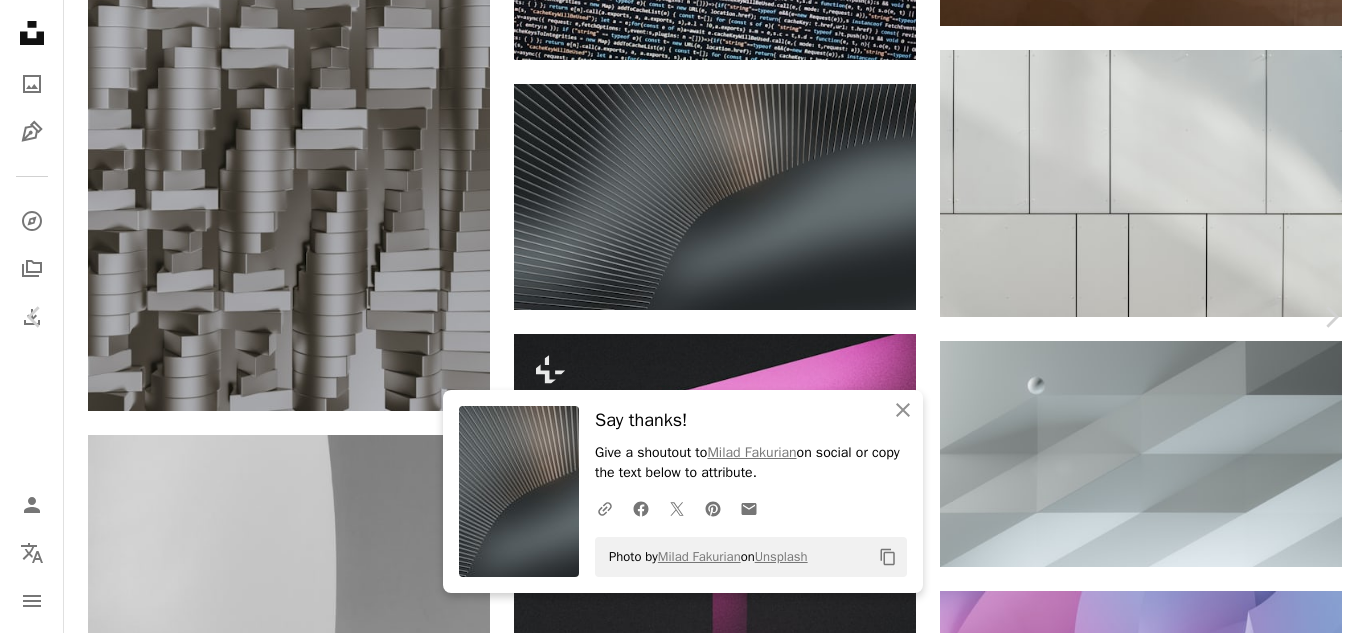 click on "An X shape Chevron left Chevron right An X shape Close Say thanks! Give a shoutout to  [FIRST] [LAST]  on social or copy the text below to attribute. A URL sharing icon (chains) Facebook icon X (formerly Twitter) icon Pinterest icon An envelope Photo by  [FIRST] [LAST]  on  Unsplash
Copy content [FIRST] [LAST] Available for hire A checkmark inside of a circle A heart A plus sign Edit image   Plus sign for Unsplash+ Download free Chevron down Zoom in Views 760,279 Downloads 10,836 Featured in Photos ,  3D Renders A forward-right arrow Share Info icon Info More Actions By [FIRST][LAST] Calendar outlined Published on  [MONTH] [DAY], [YEAR] Safety Free to use under the  Unsplash License texture building interior design light grey lighting steel gray indoors Free pictures Browse premium related images on iStock  |  Save 20% with code UNSPLASH20 View more on iStock  ↗ Related images A heart A plus sign [FIRST] [LAST] Available for hire A checkmark inside of a circle Arrow pointing down Plus sign for Unsplash+" at bounding box center (683, 3257) 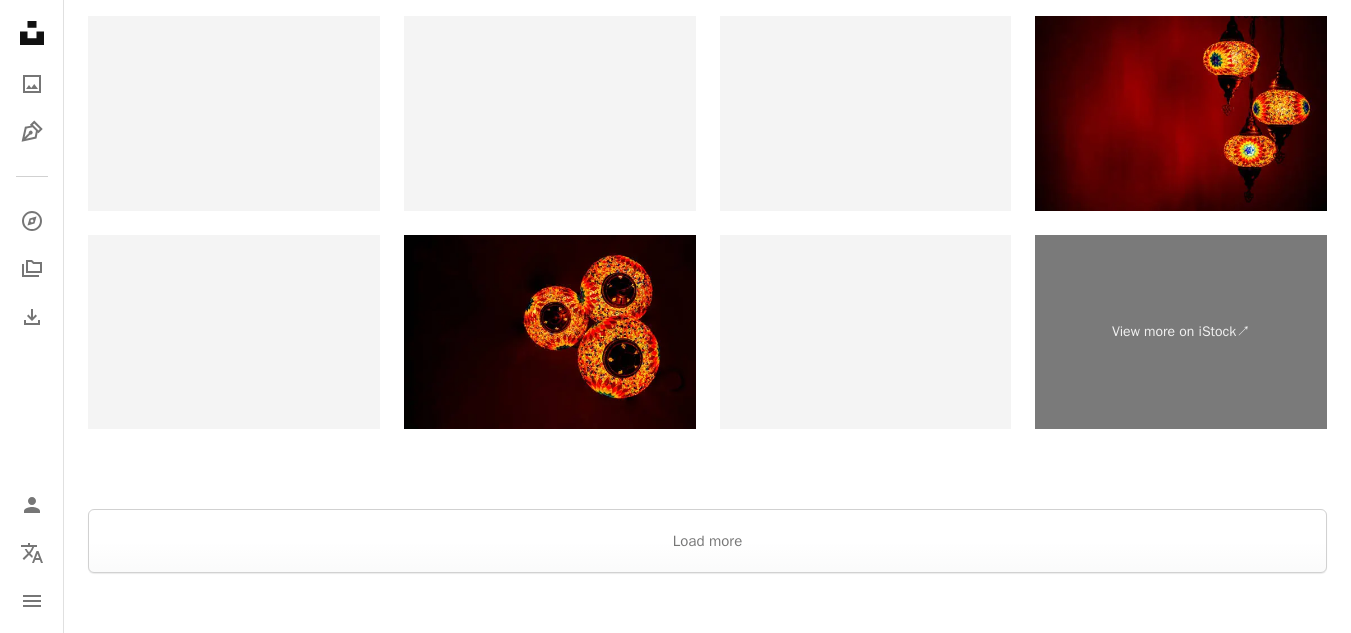 scroll, scrollTop: 3366, scrollLeft: 0, axis: vertical 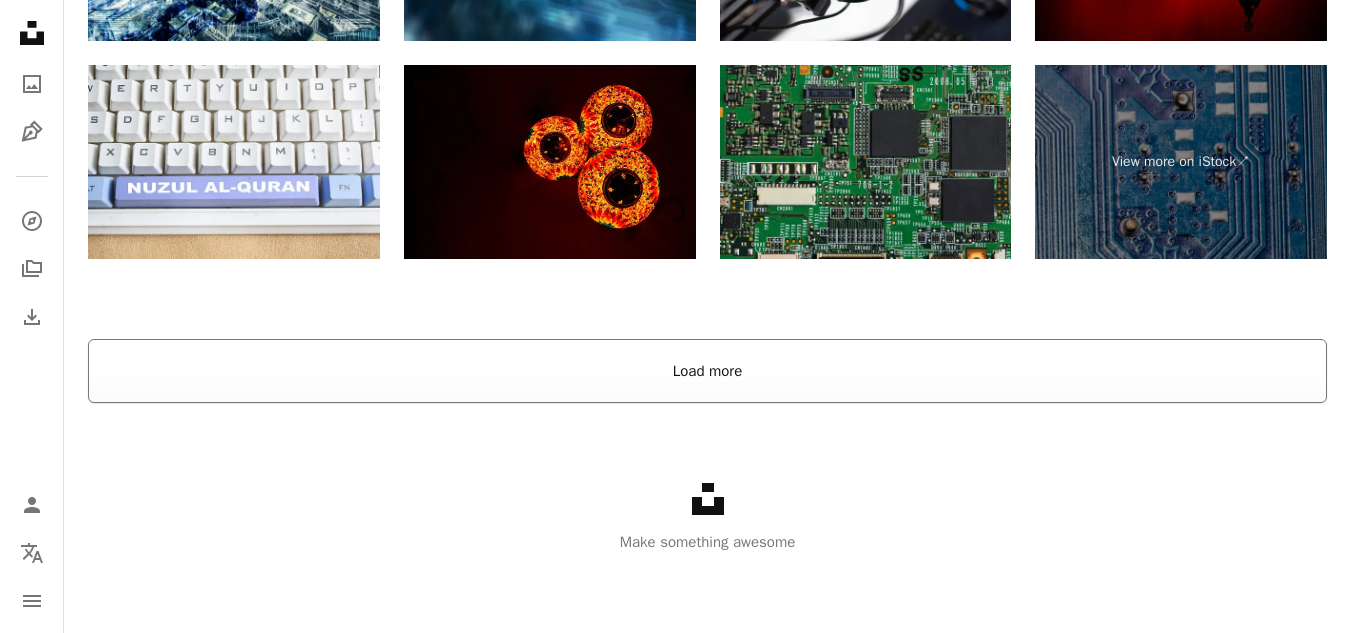 click on "Load more" at bounding box center [707, 371] 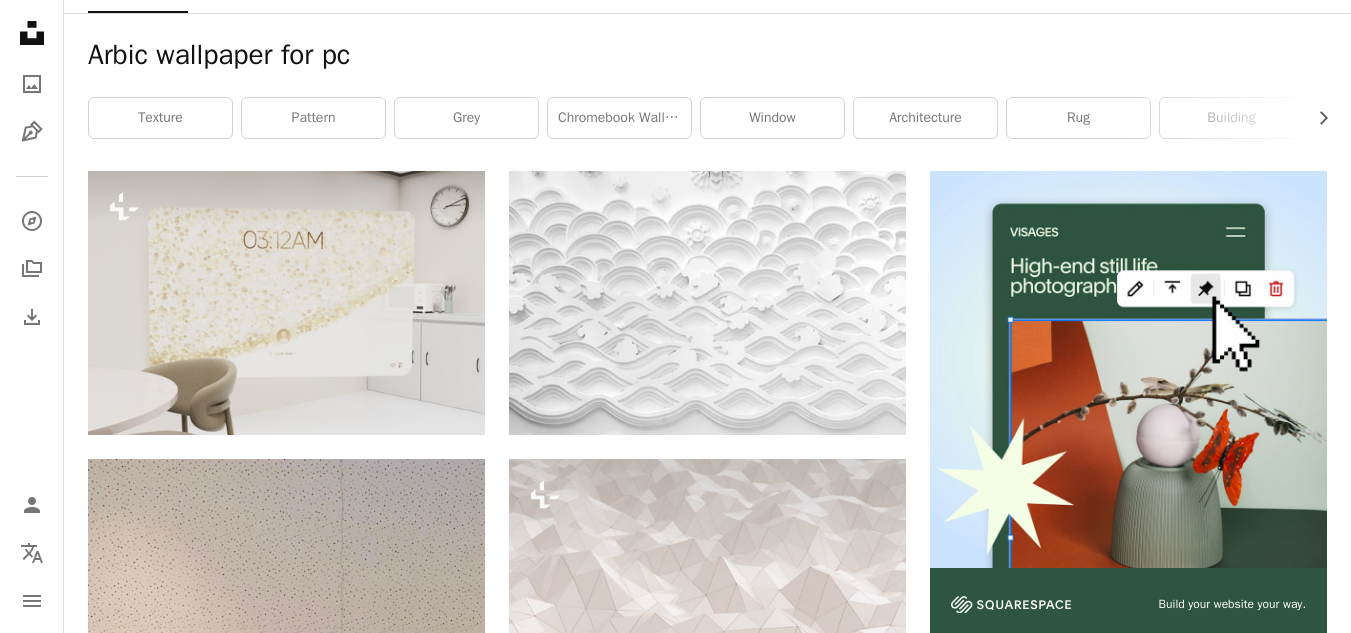 scroll, scrollTop: 0, scrollLeft: 0, axis: both 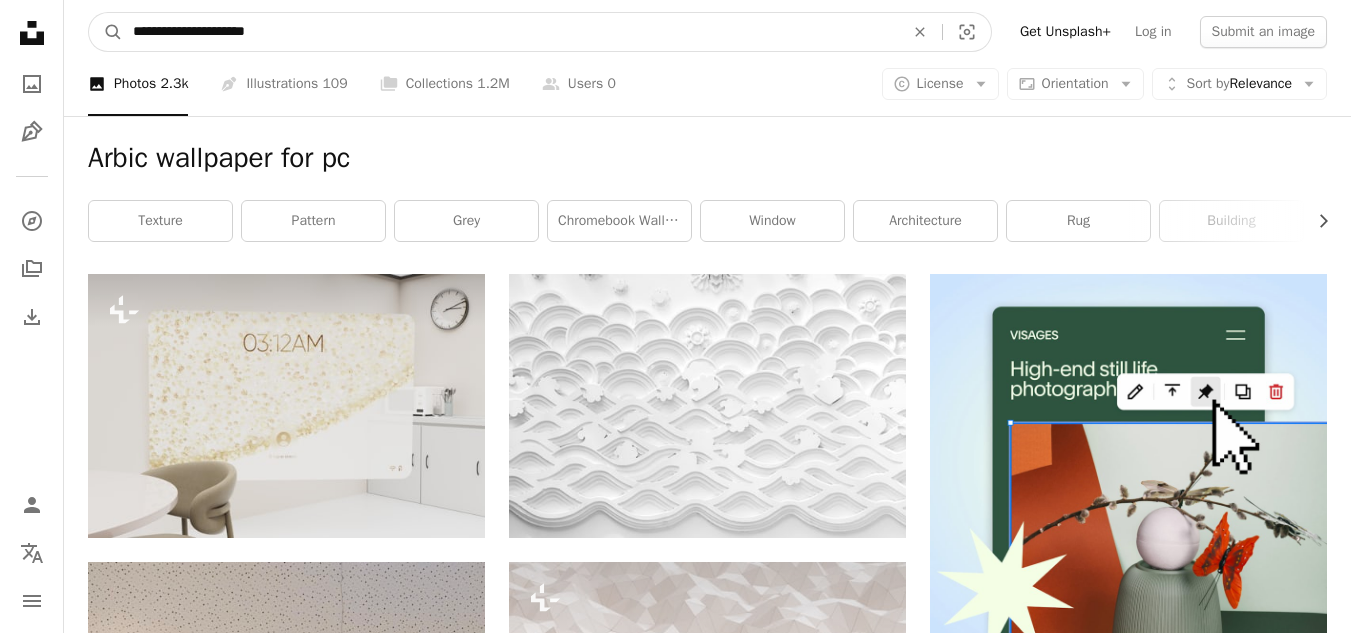 click on "**********" at bounding box center (510, 32) 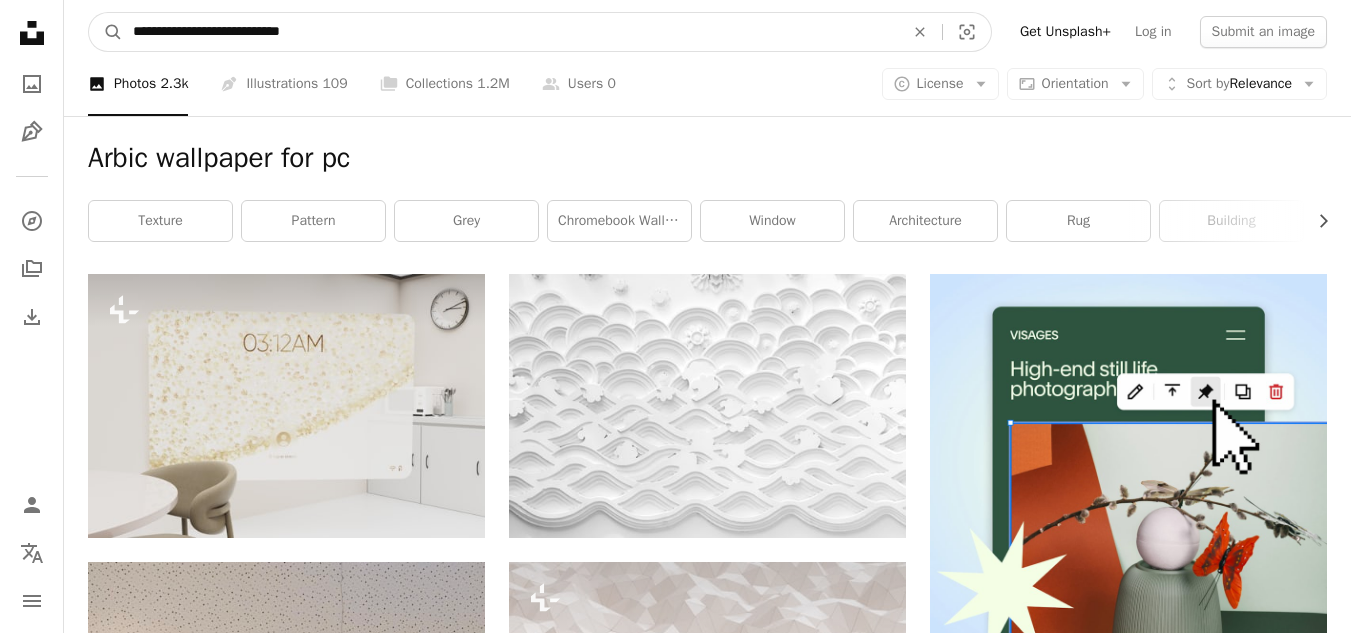 type on "**********" 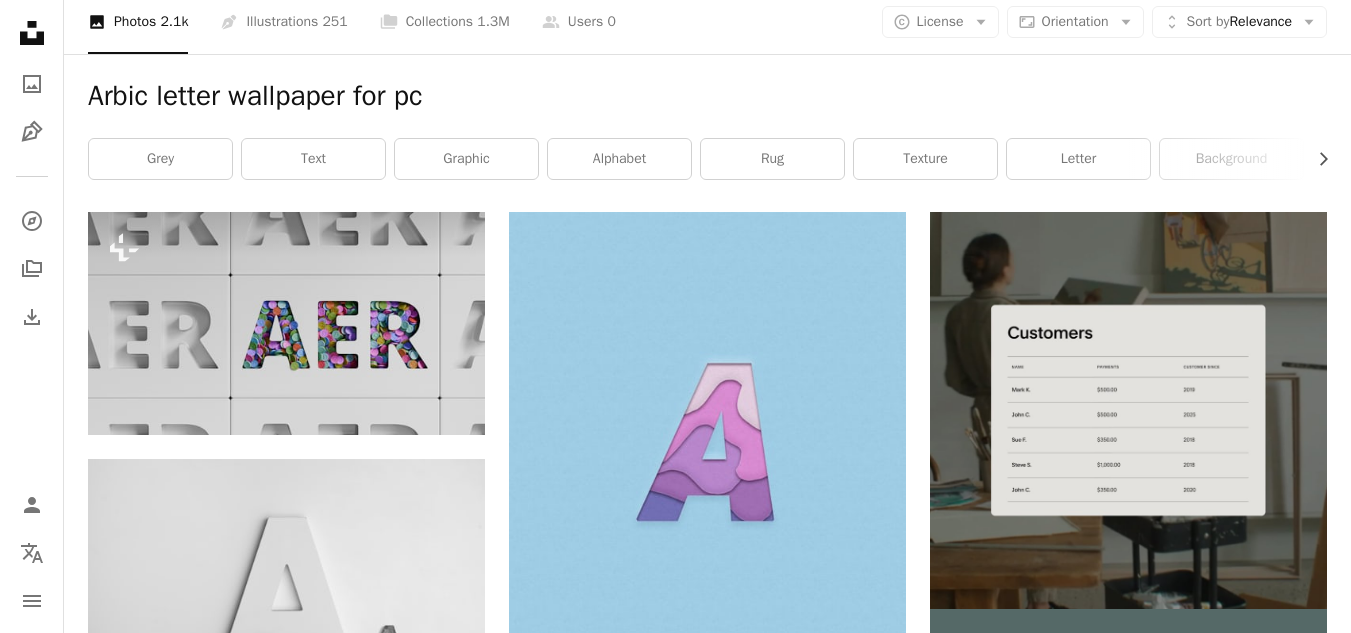 scroll, scrollTop: 0, scrollLeft: 0, axis: both 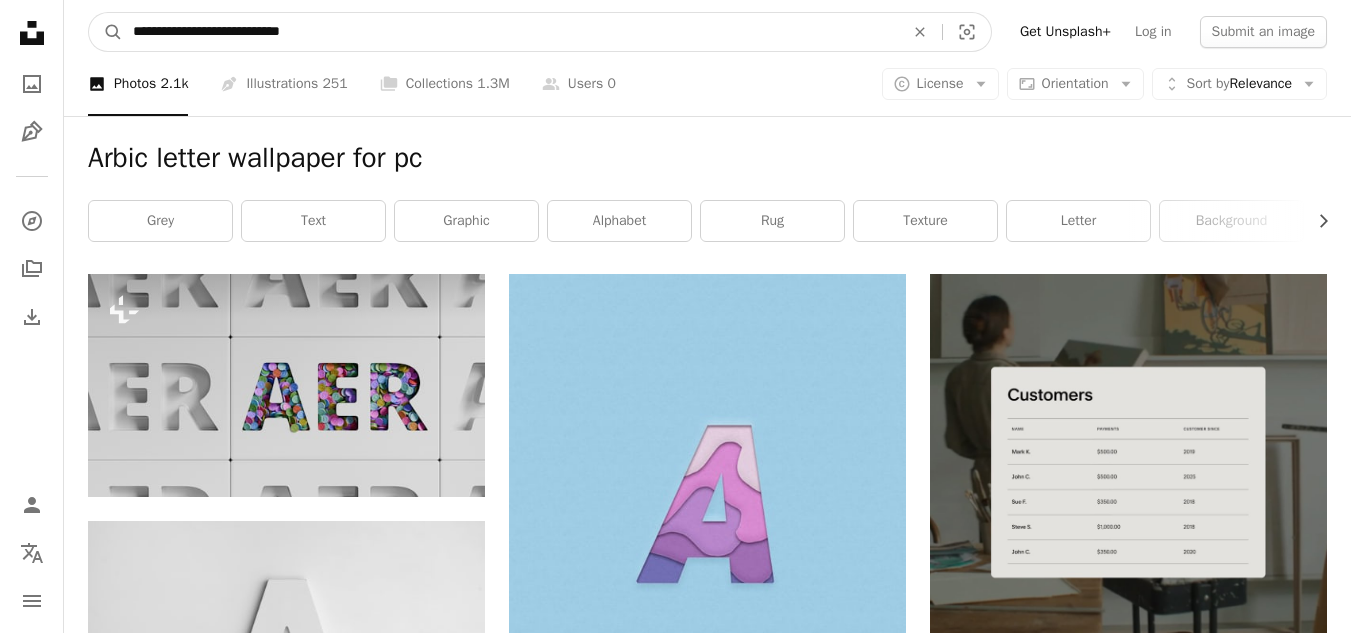 click on "**********" at bounding box center (510, 32) 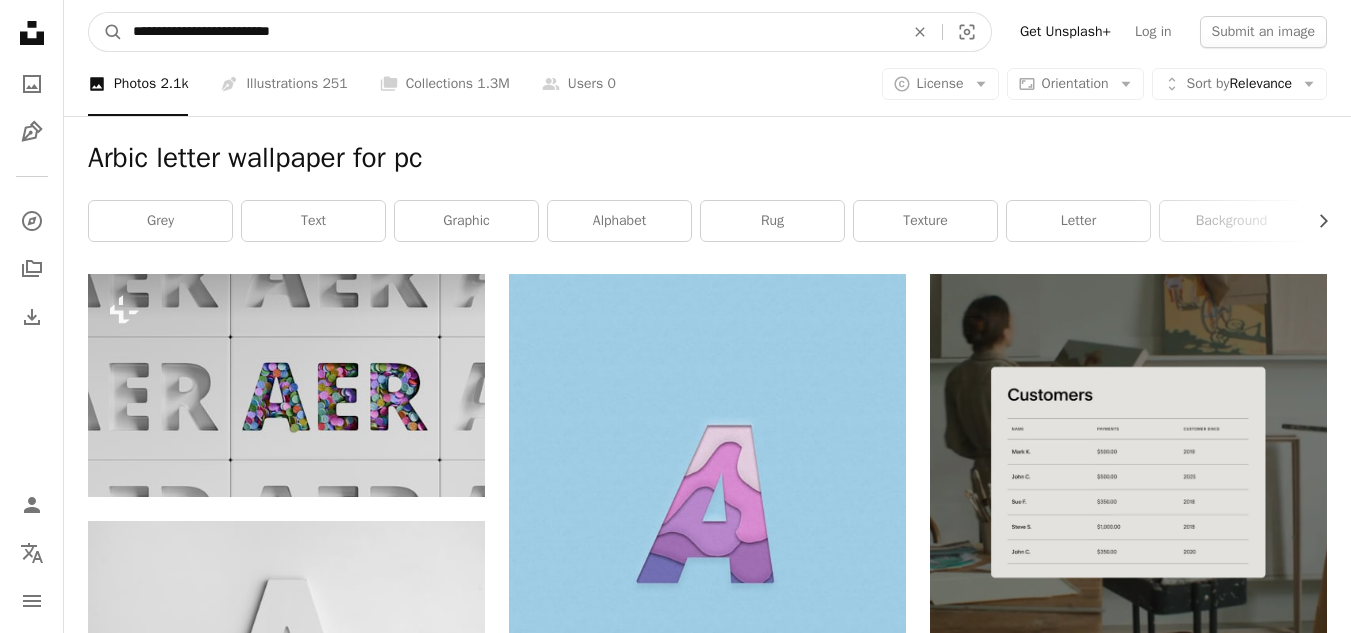 type on "**********" 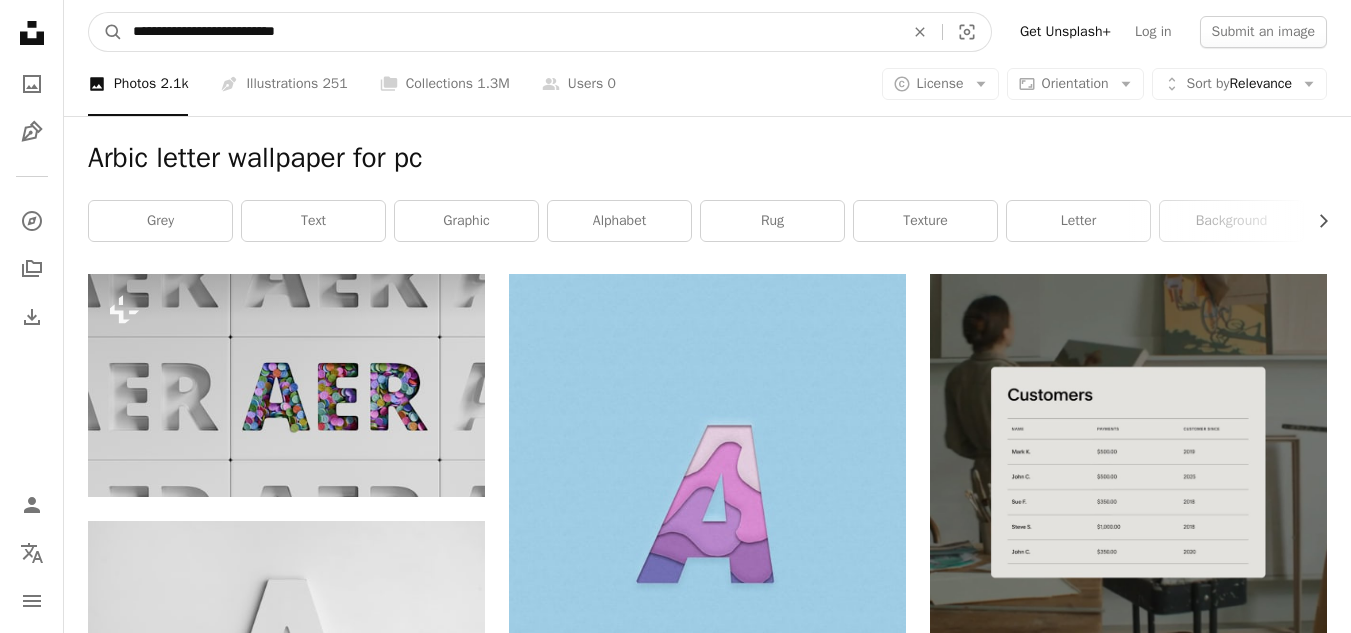 click on "A magnifying glass" at bounding box center (106, 32) 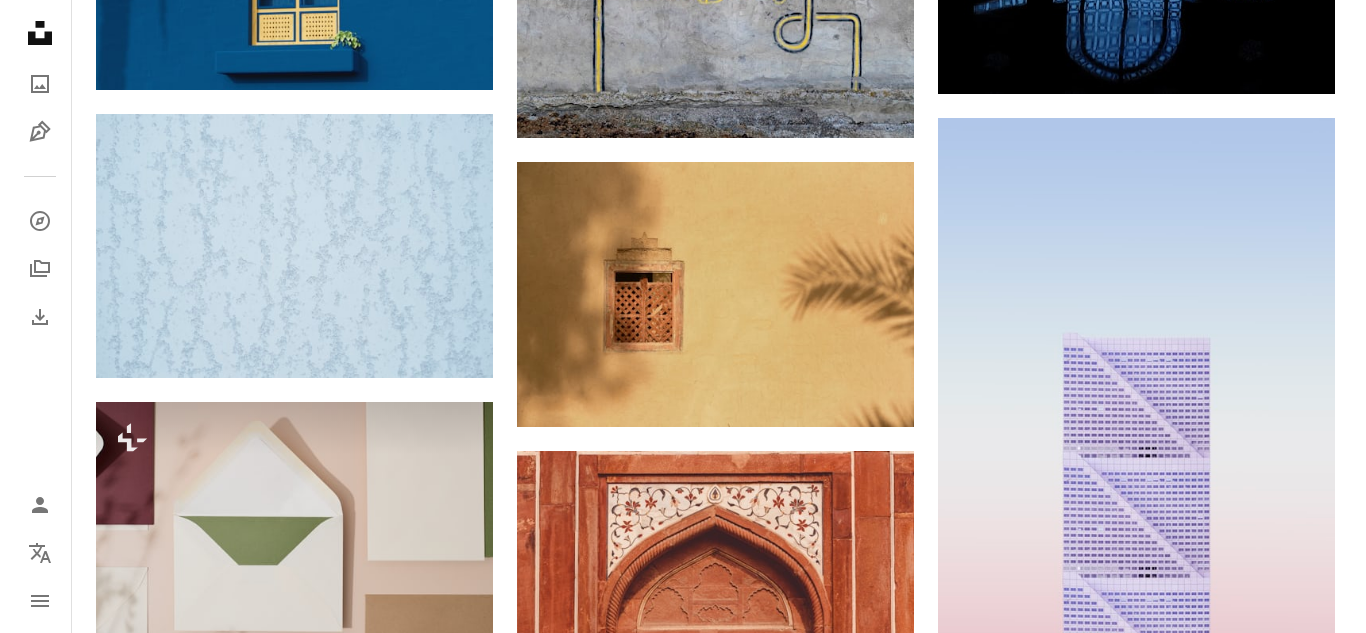 scroll, scrollTop: 1600, scrollLeft: 0, axis: vertical 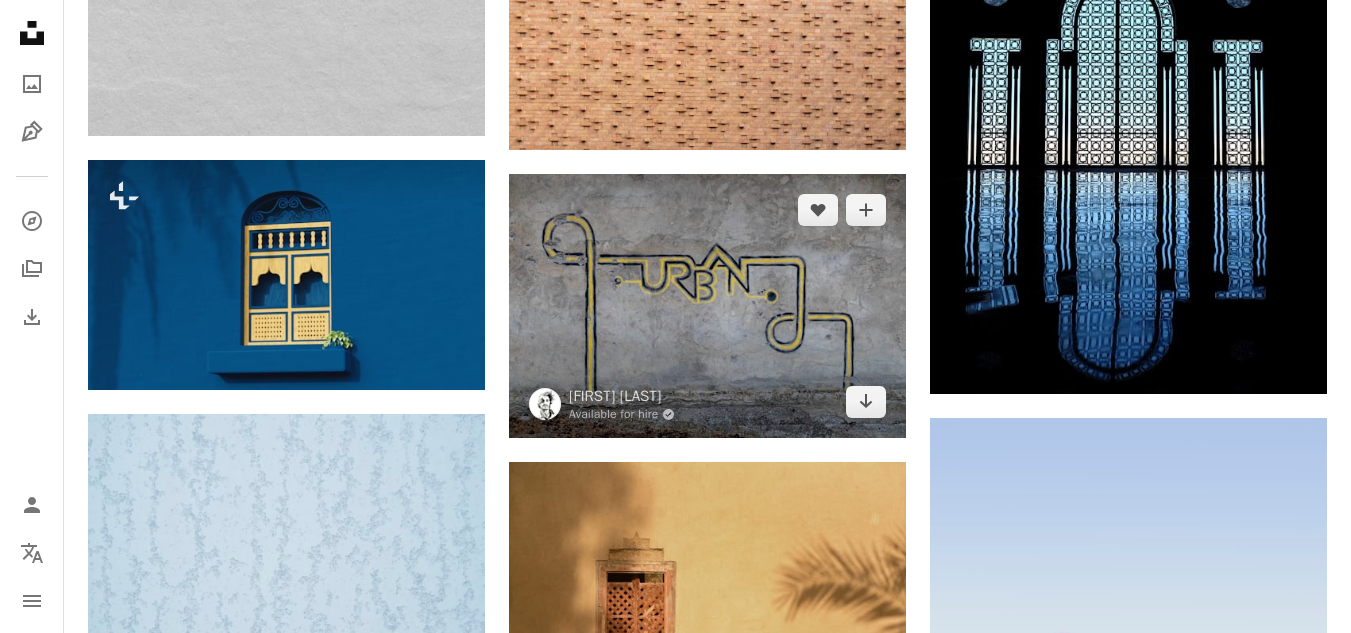 click at bounding box center [707, 306] 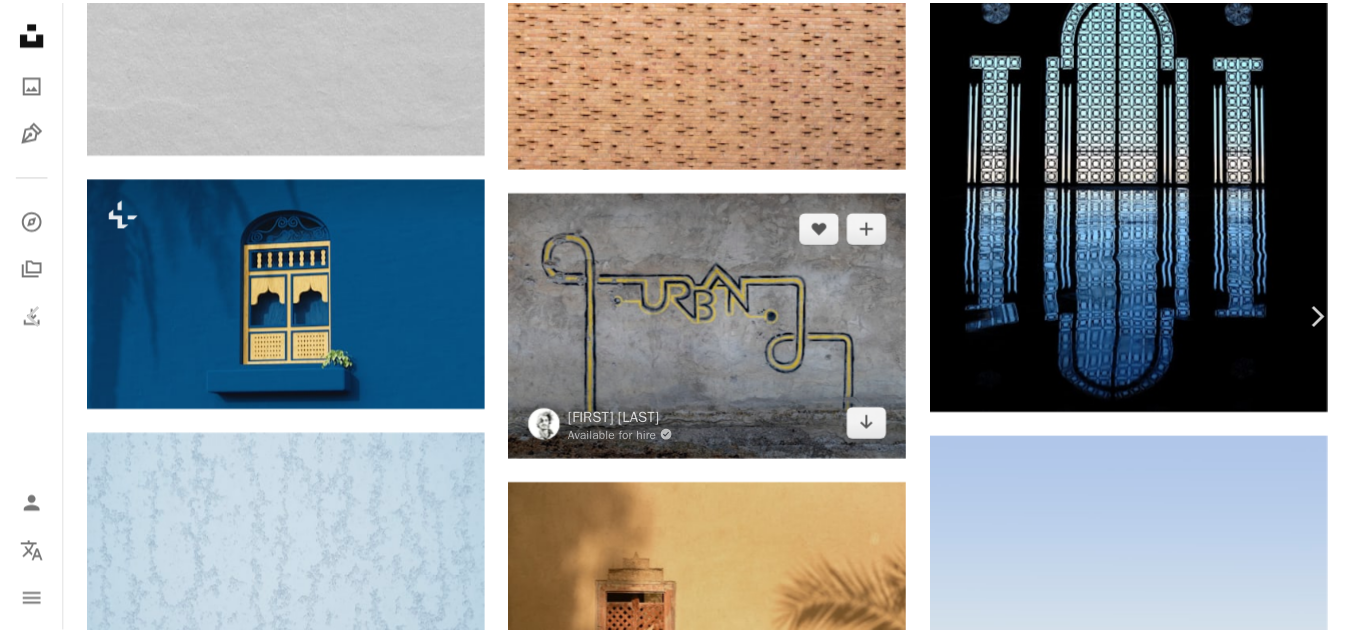 scroll, scrollTop: 2100, scrollLeft: 0, axis: vertical 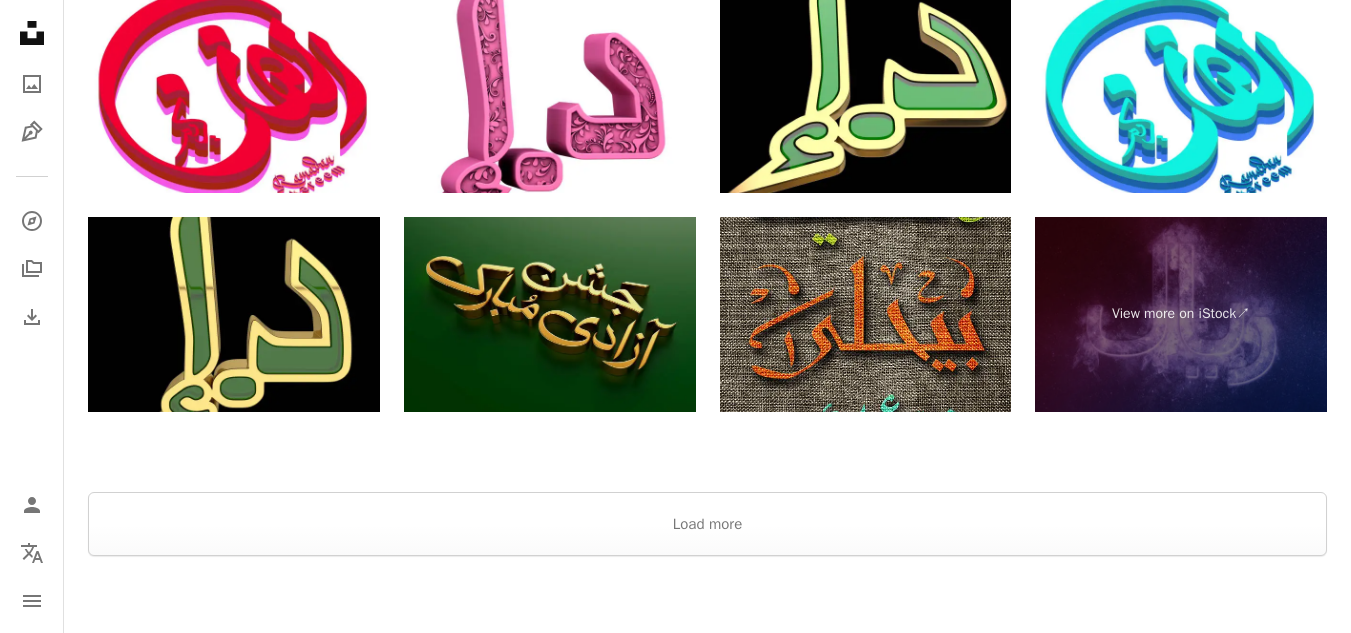 click at bounding box center (550, 314) 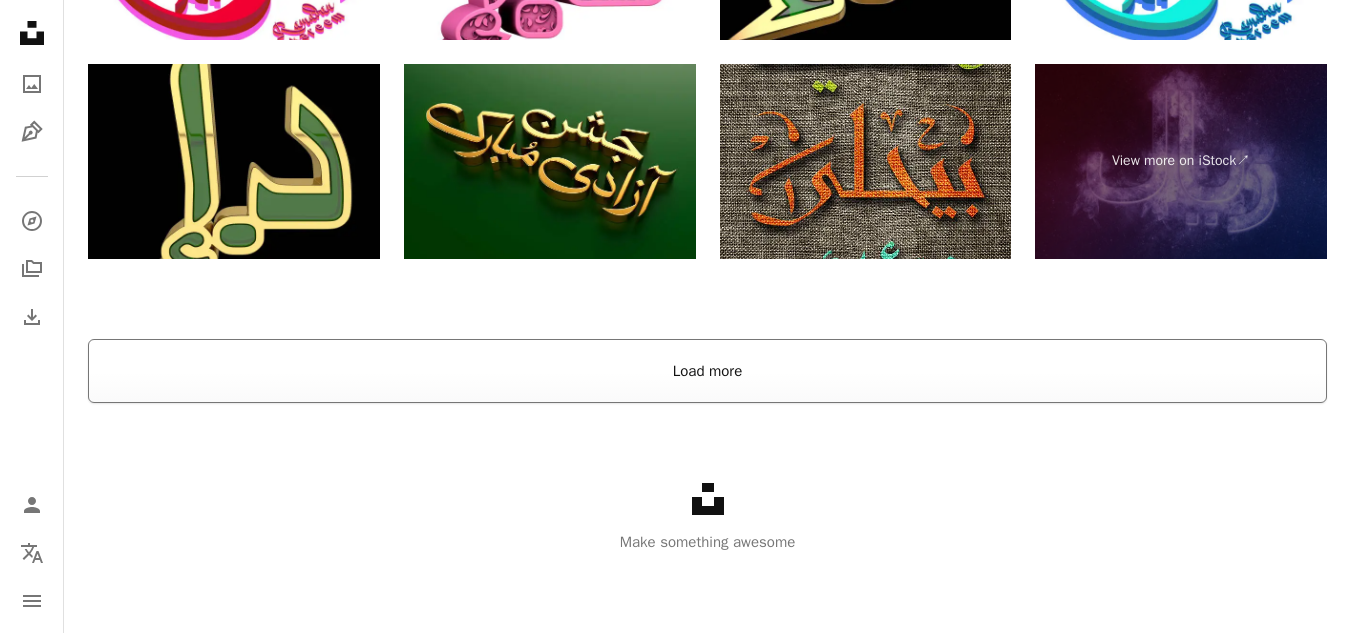 click on "Load more" at bounding box center (707, 371) 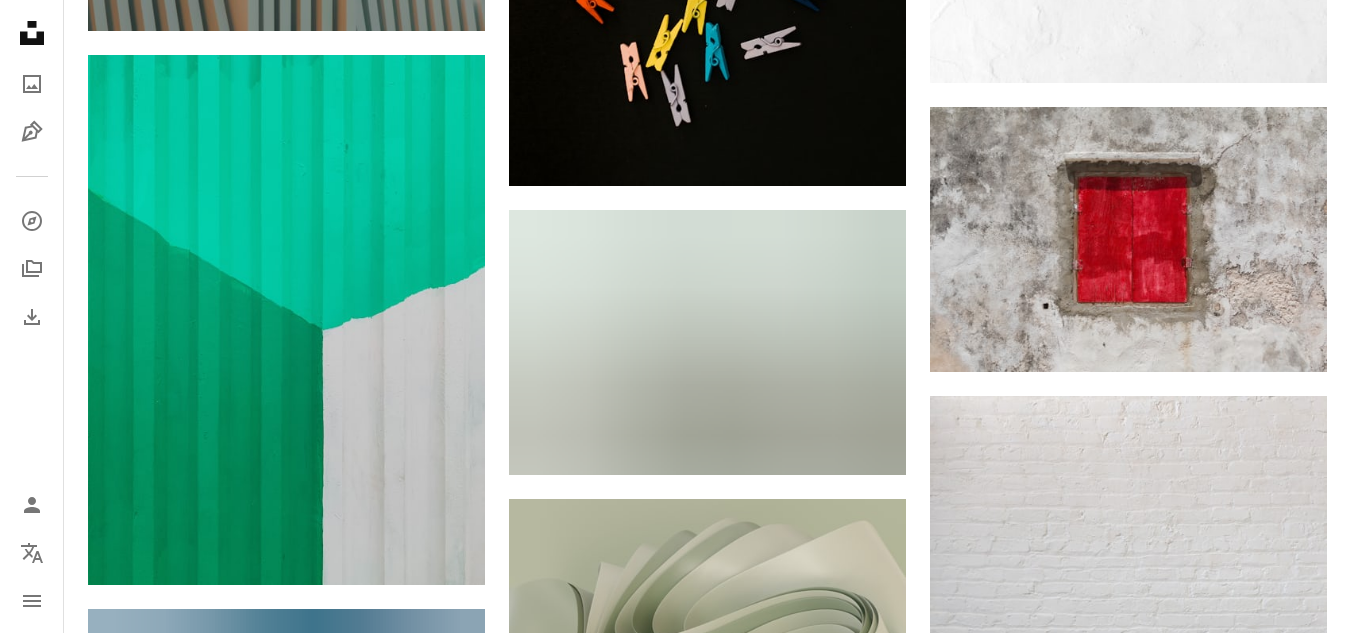 scroll, scrollTop: 26153, scrollLeft: 0, axis: vertical 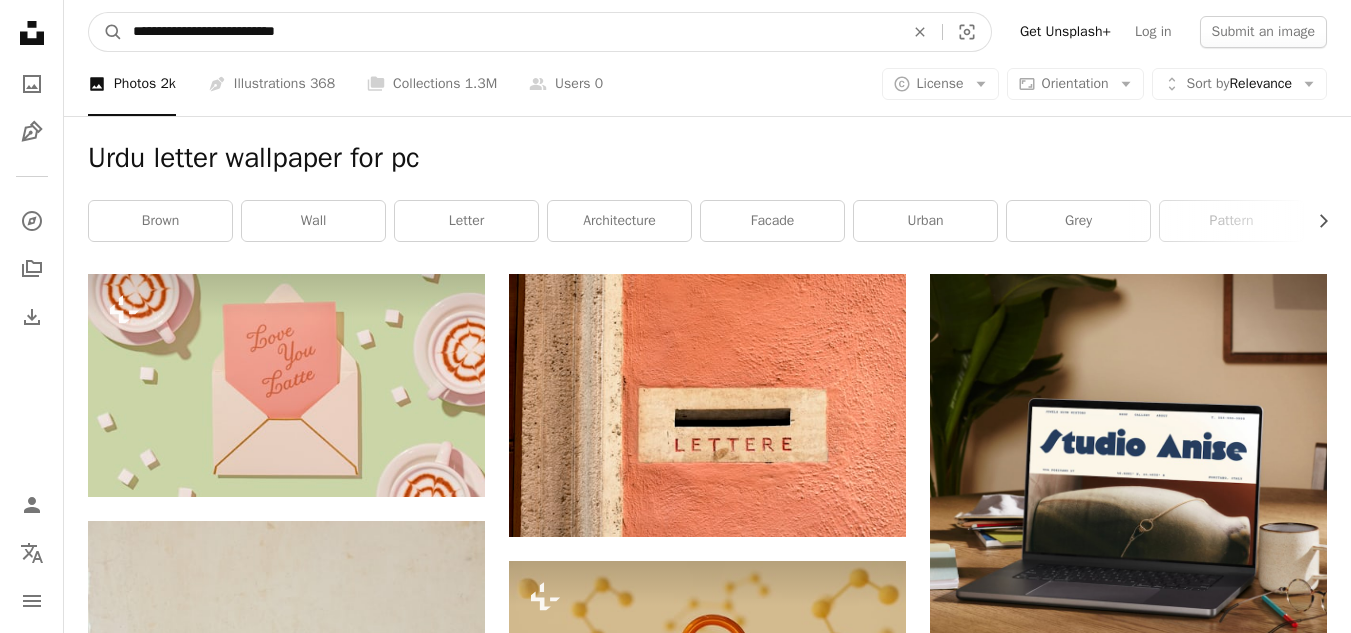 click on "**********" at bounding box center [510, 32] 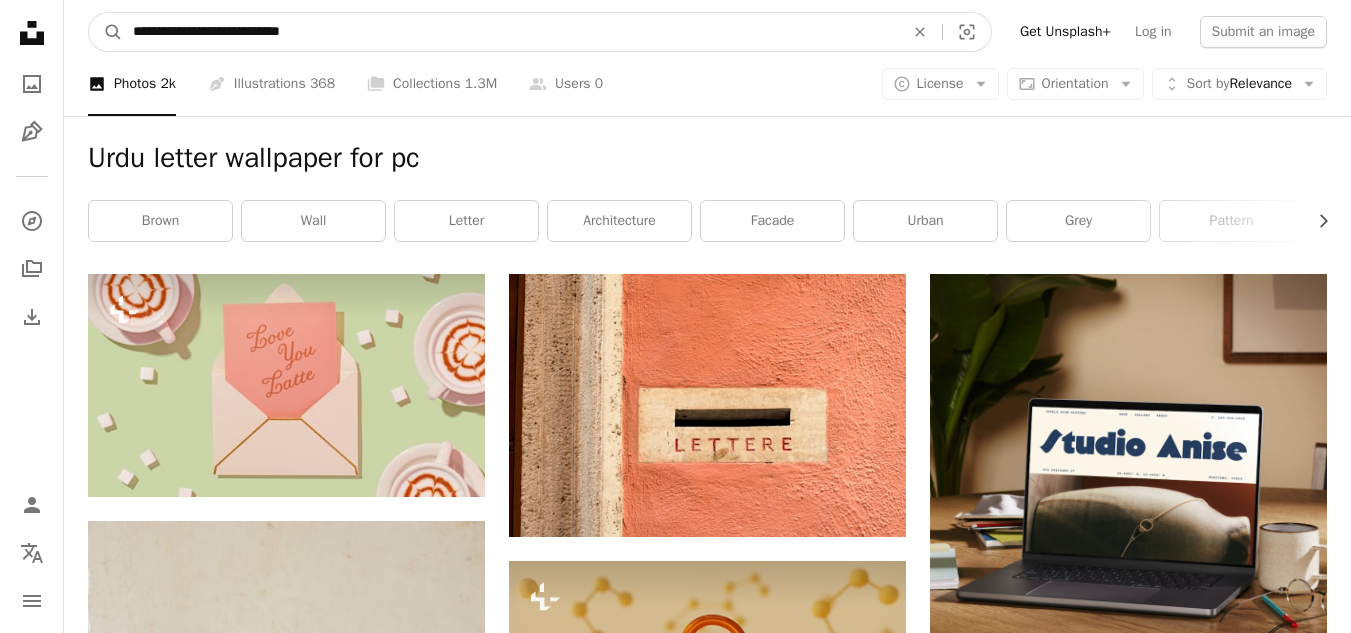 type on "**********" 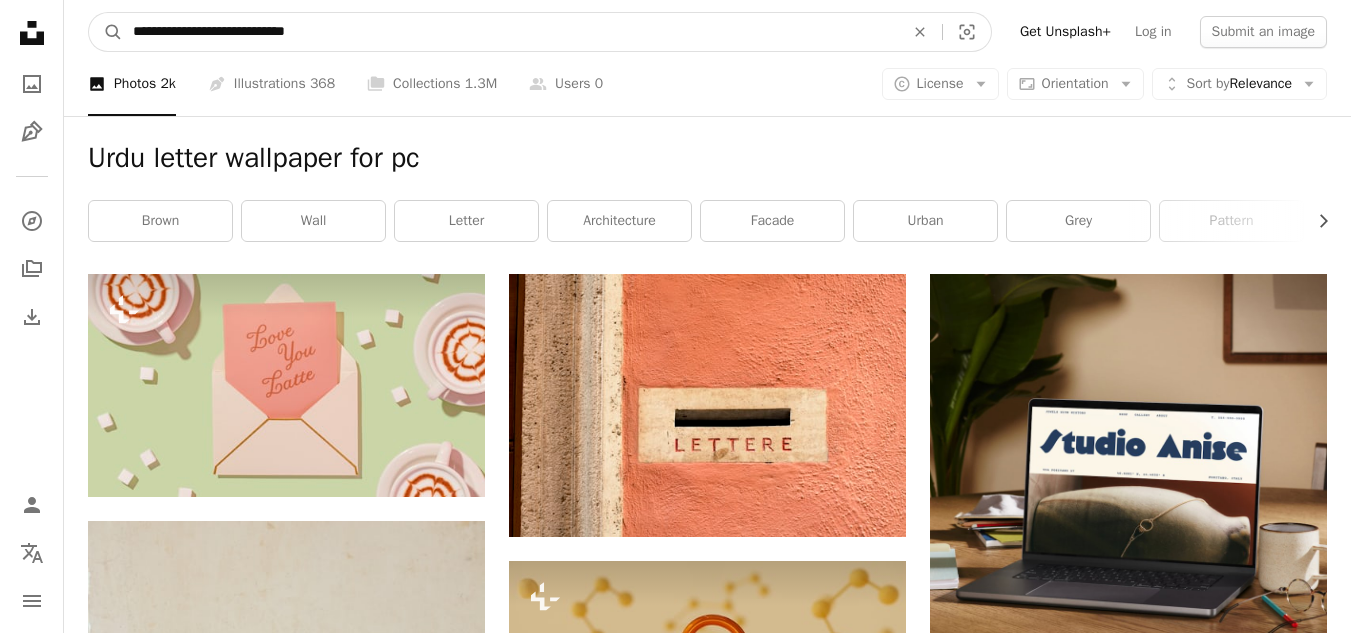 click on "A magnifying glass" at bounding box center (106, 32) 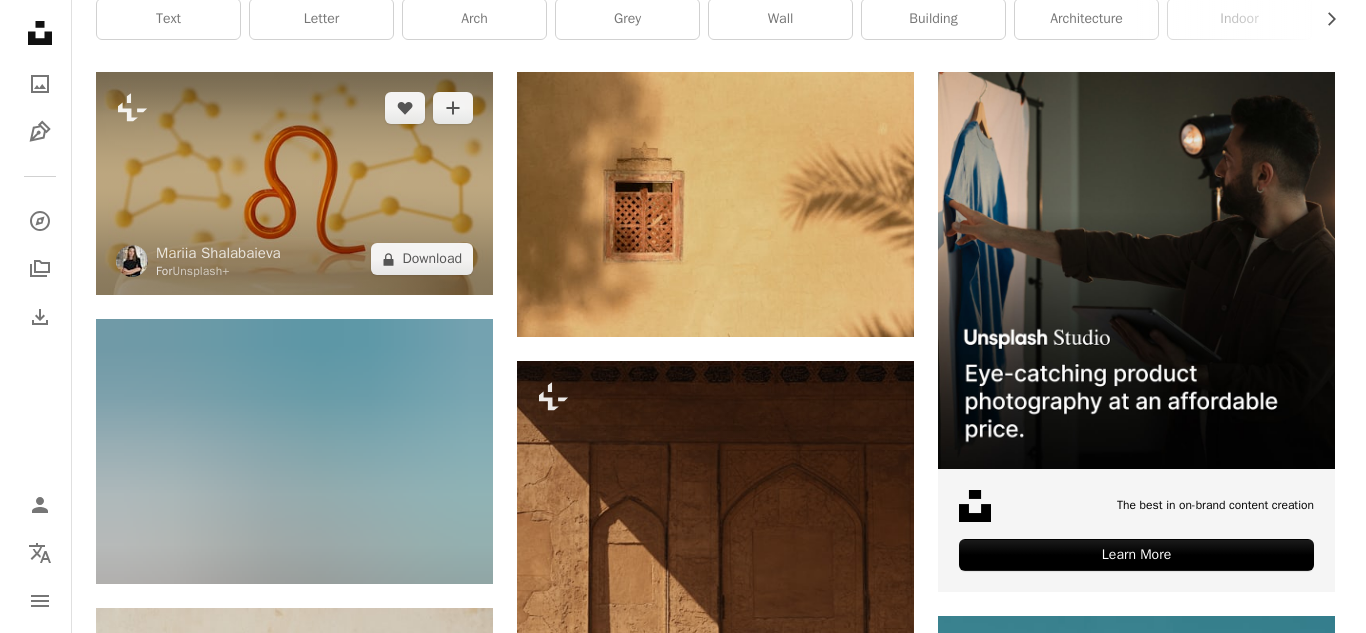 scroll, scrollTop: 500, scrollLeft: 0, axis: vertical 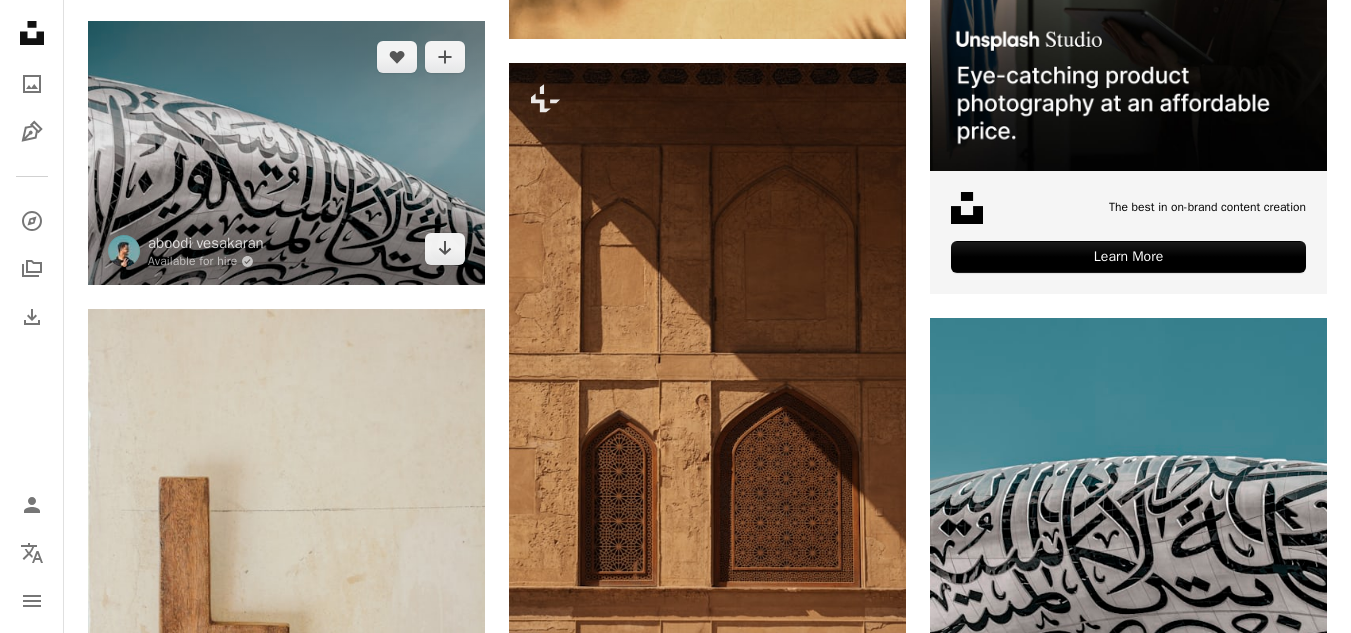 click at bounding box center (286, 153) 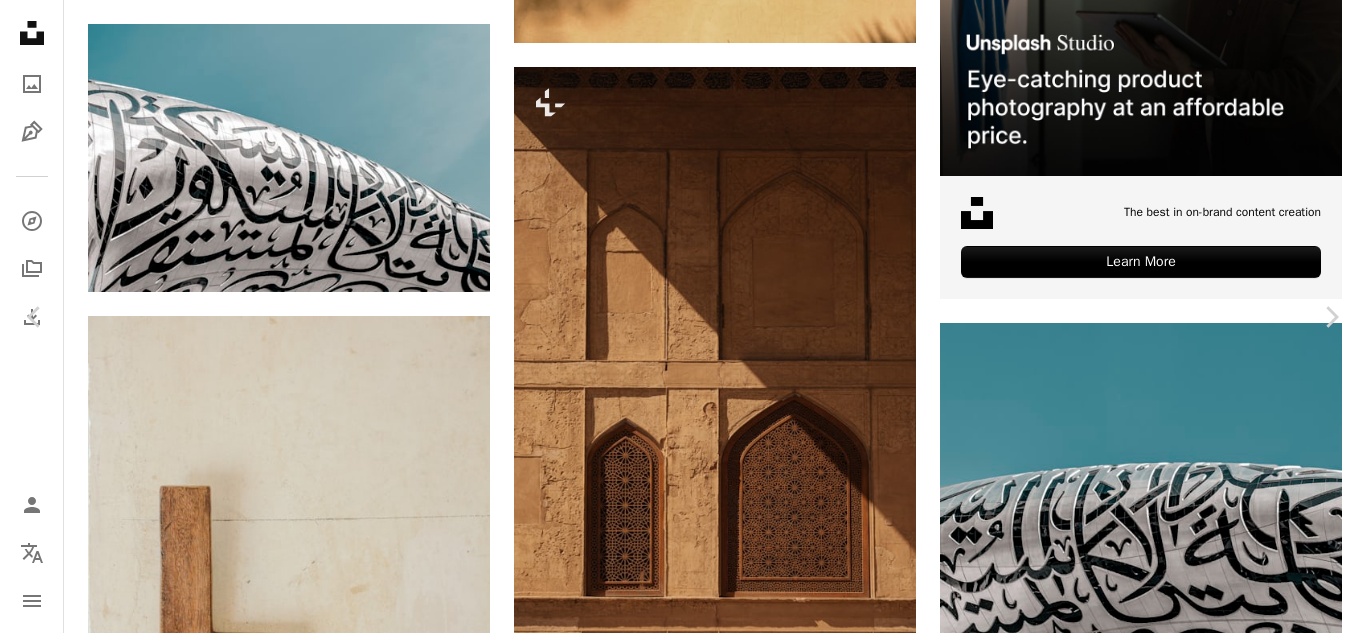 scroll, scrollTop: 2400, scrollLeft: 0, axis: vertical 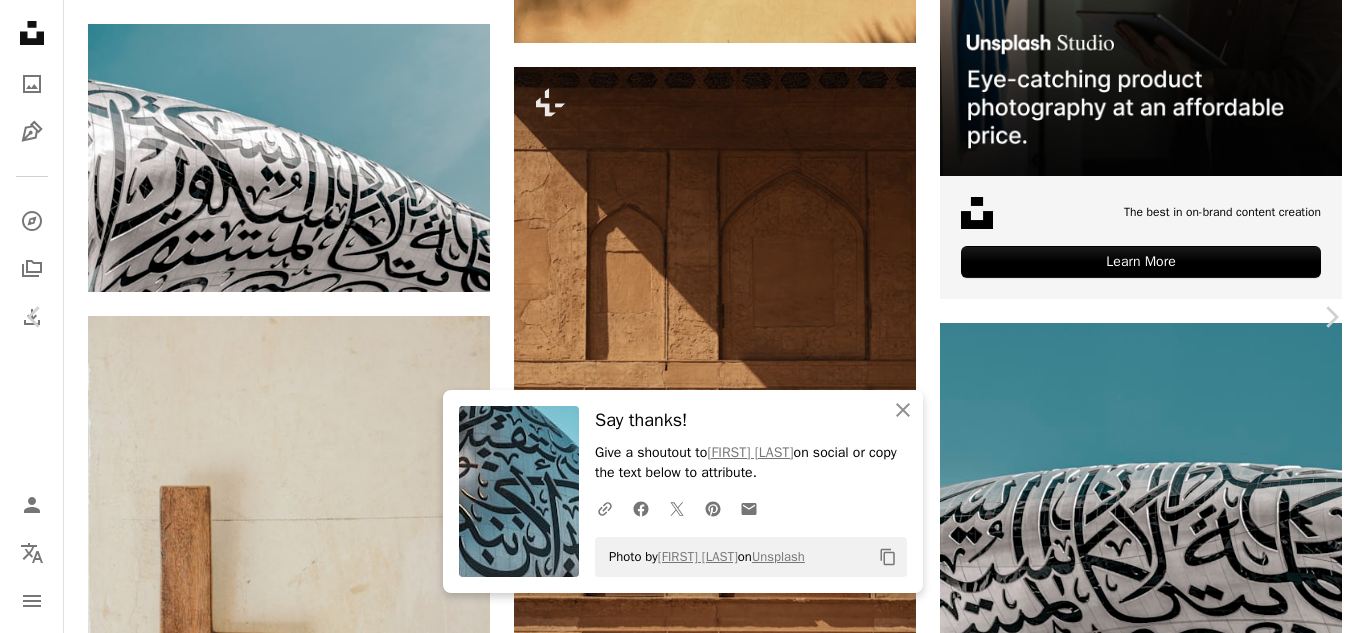 click at bounding box center (676, 4240) 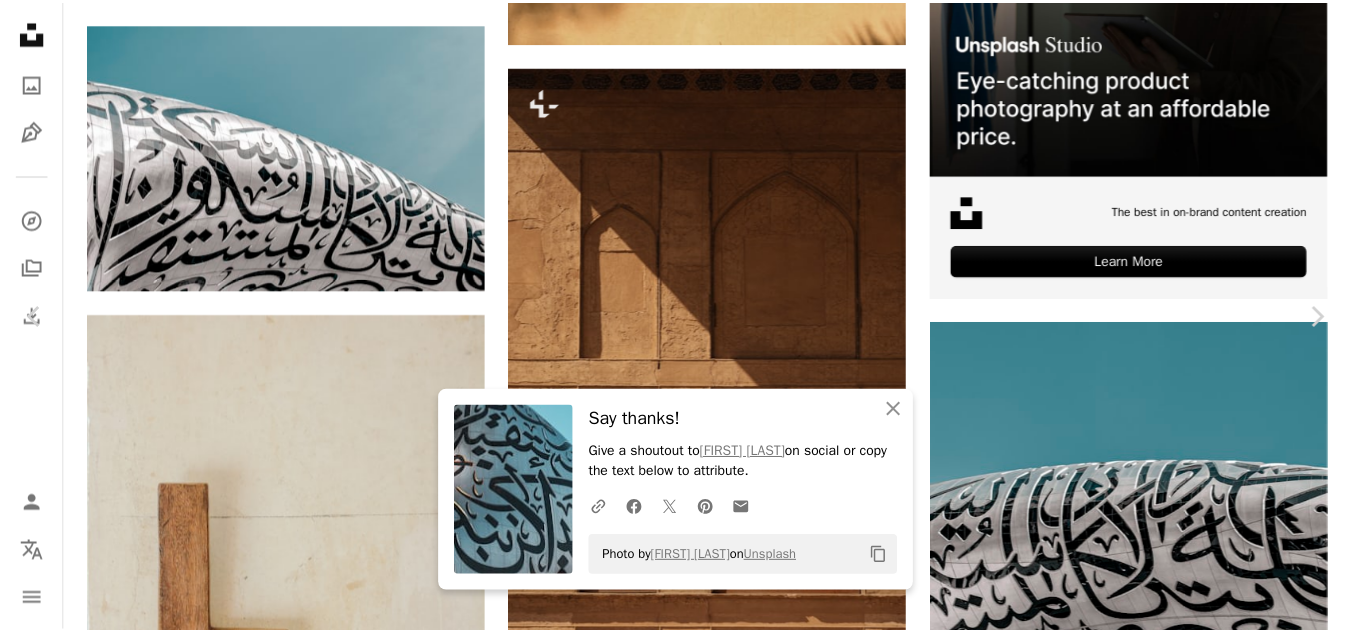 scroll, scrollTop: 0, scrollLeft: 0, axis: both 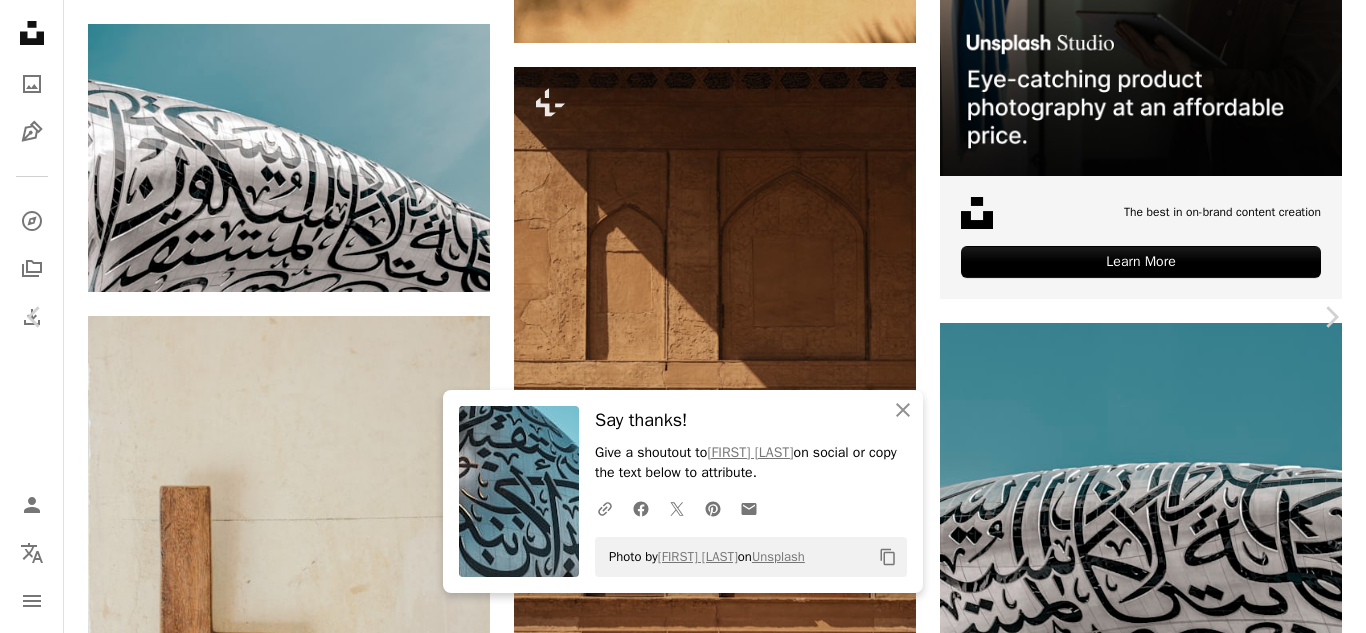 click on "An X shape" at bounding box center [20, 20] 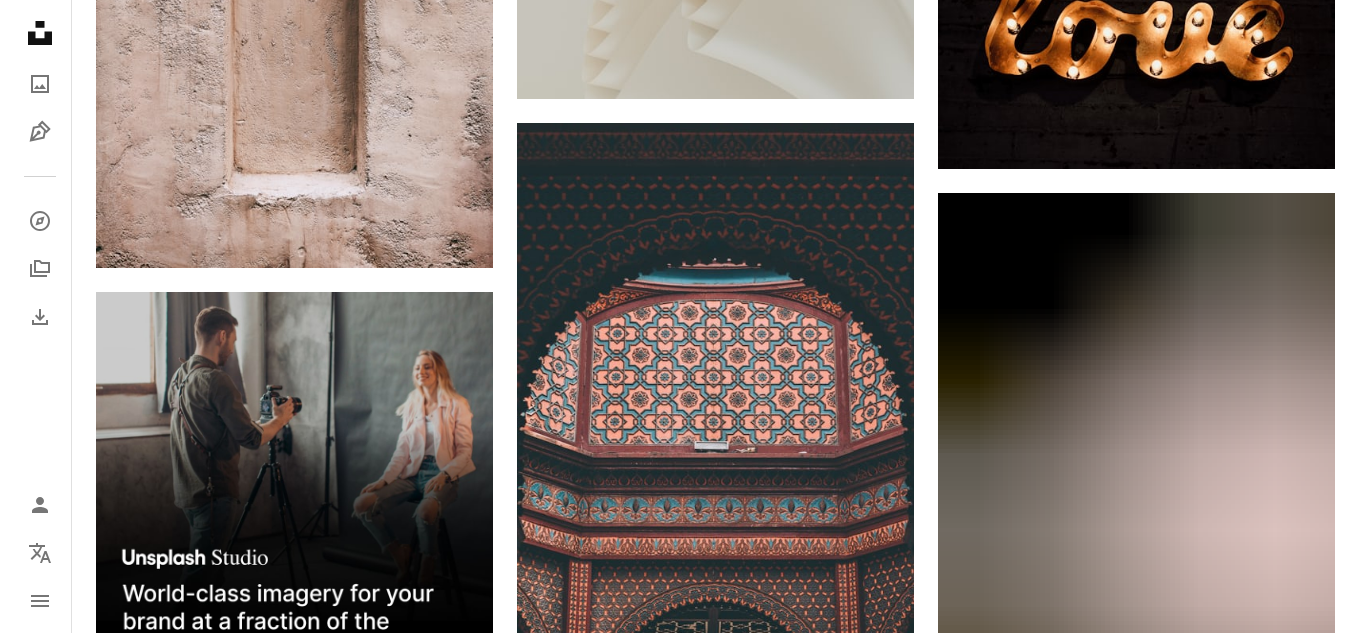 scroll, scrollTop: 3900, scrollLeft: 0, axis: vertical 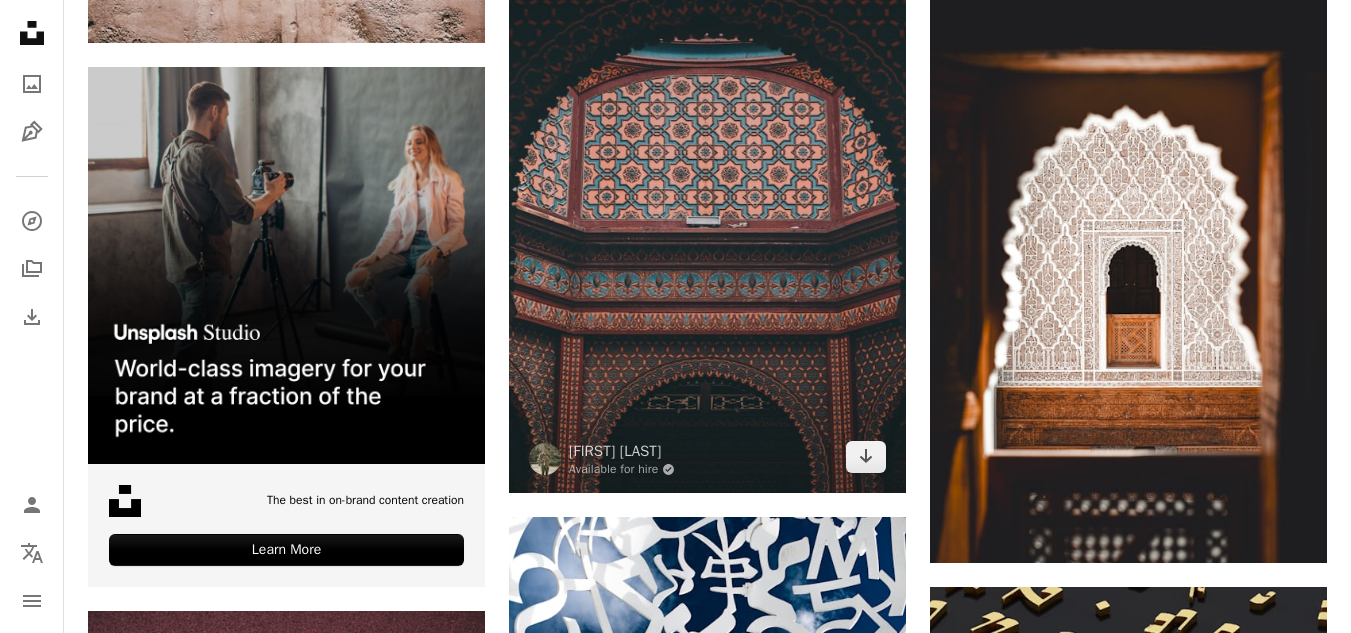 click at bounding box center (707, 196) 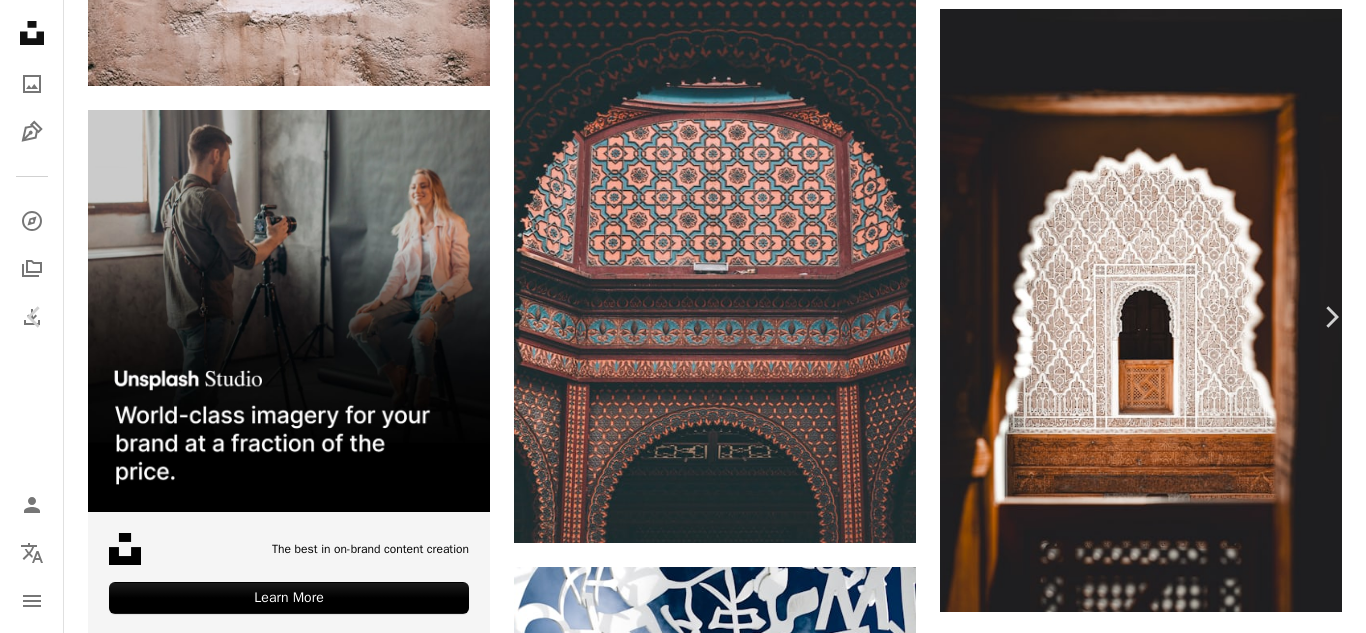 scroll, scrollTop: 1400, scrollLeft: 0, axis: vertical 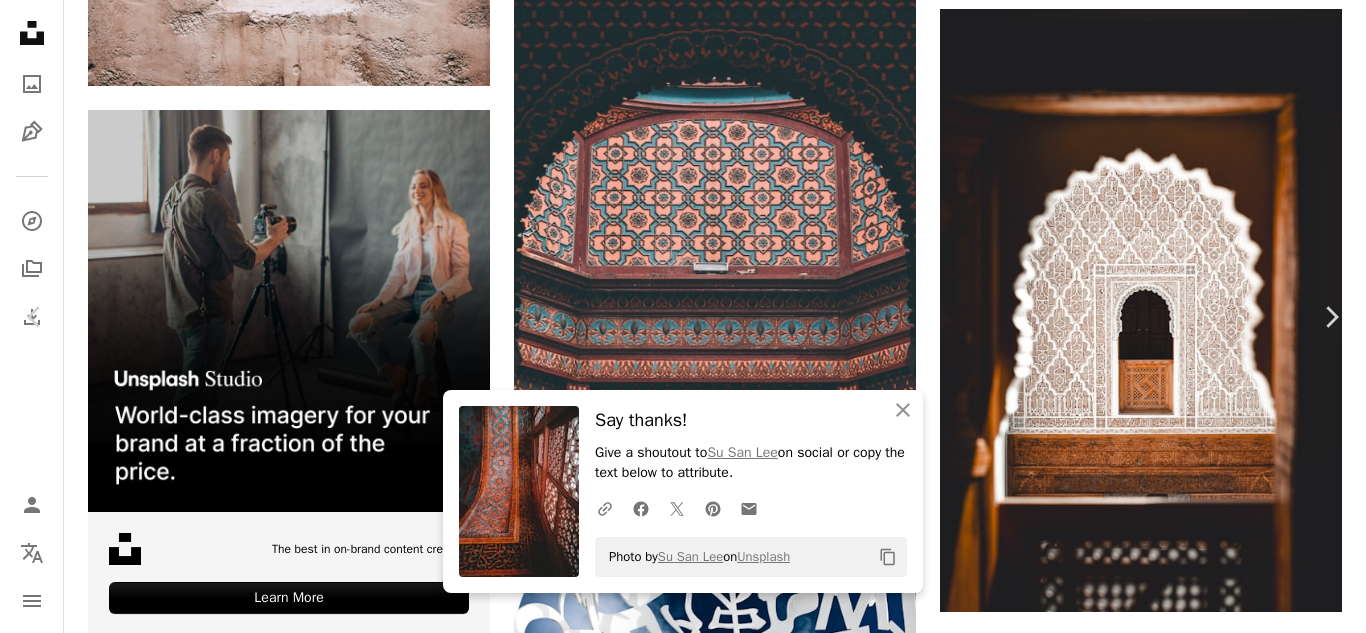 click on "View more on iStock  ↗" at bounding box center [1120, 3692] 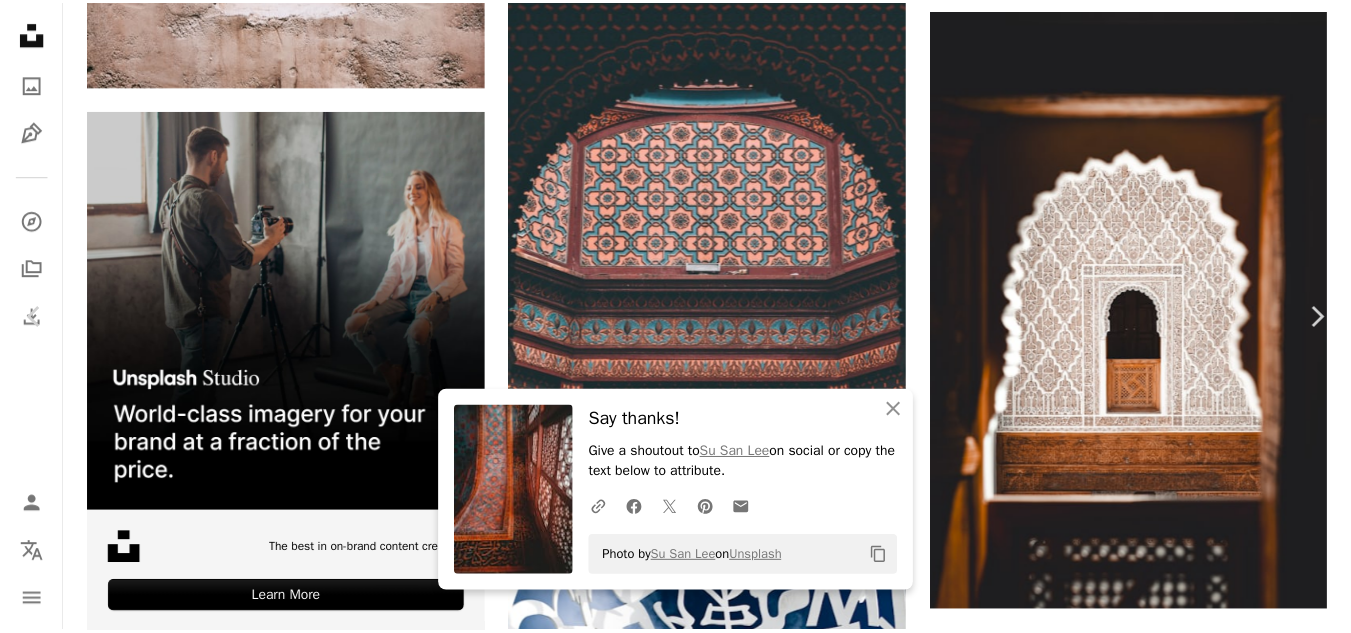 scroll, scrollTop: 3300, scrollLeft: 0, axis: vertical 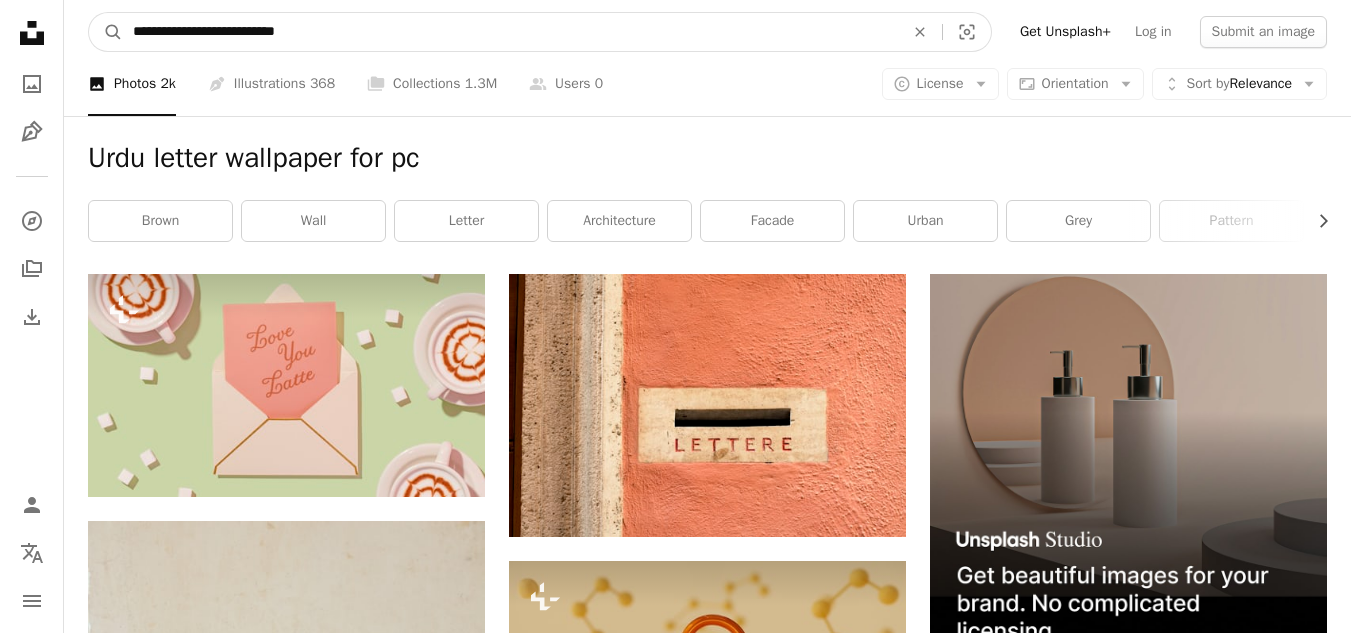 click on "**********" at bounding box center (510, 32) 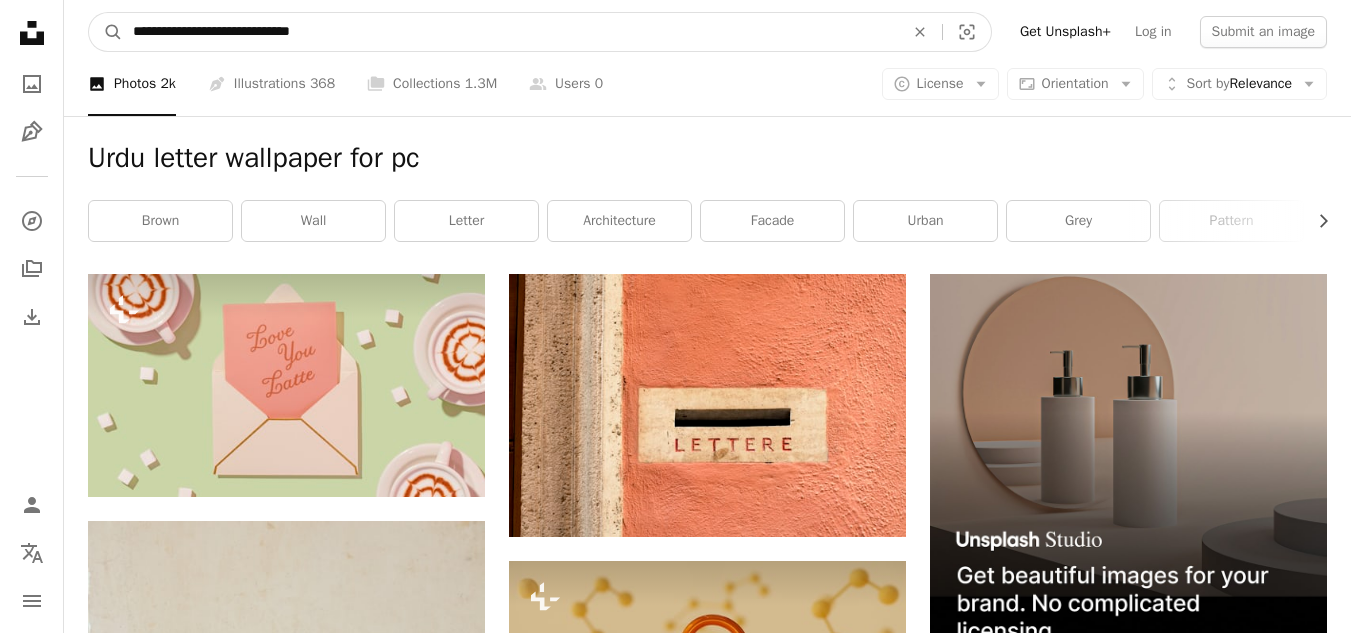click on "**********" at bounding box center [510, 32] 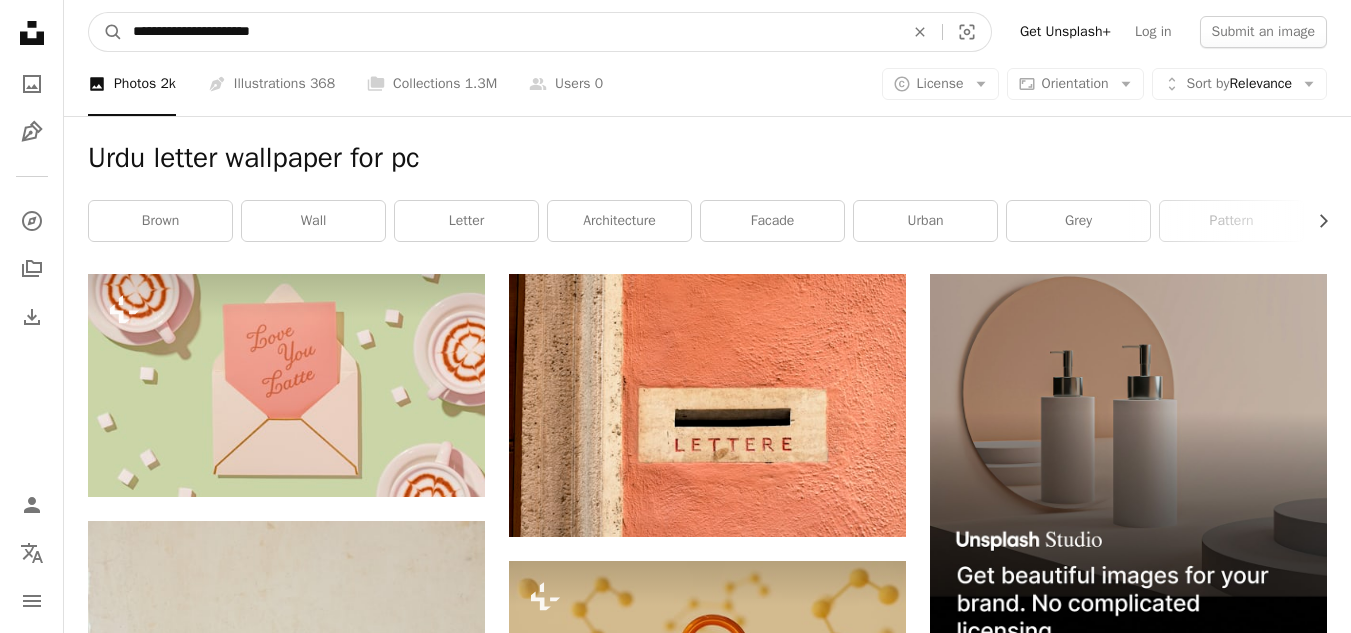 type on "**********" 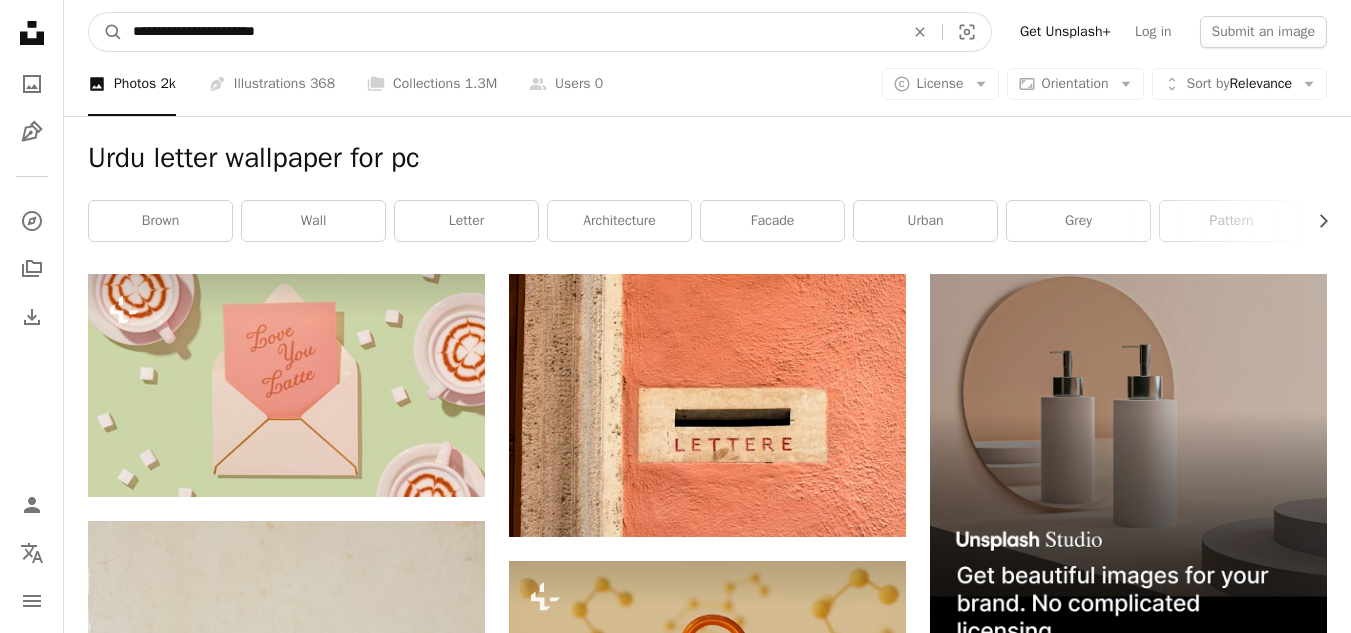 click on "A magnifying glass" at bounding box center [106, 32] 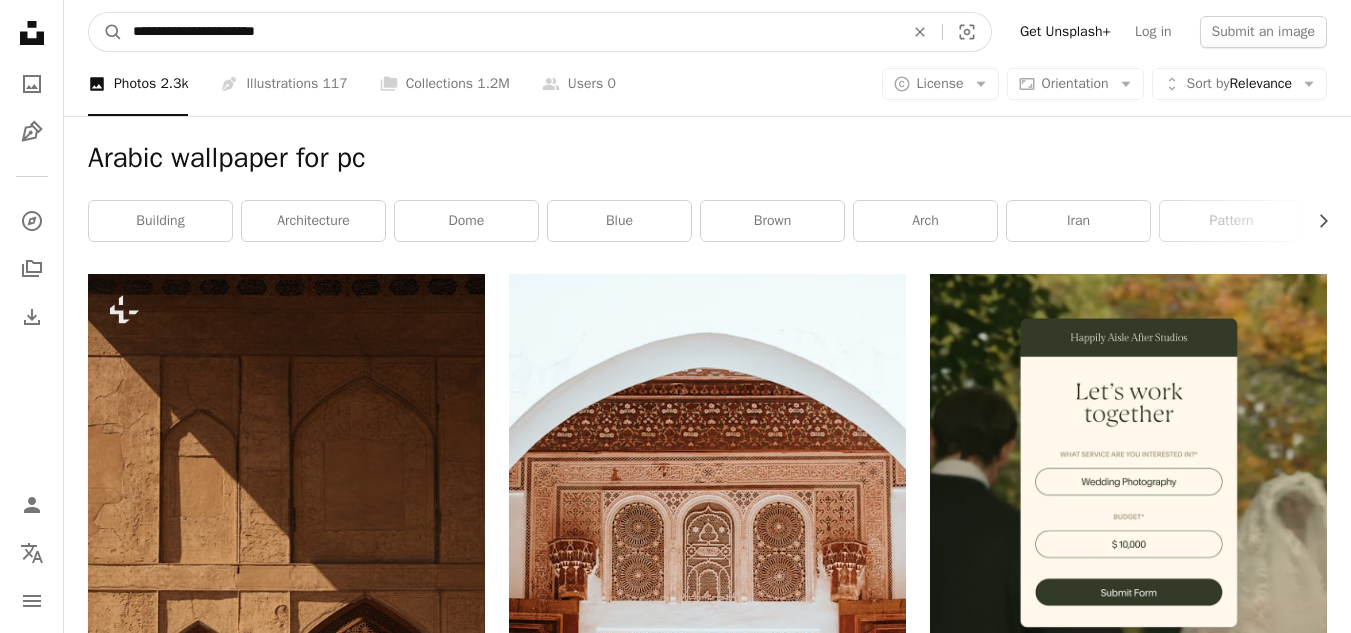 click on "**********" at bounding box center (510, 32) 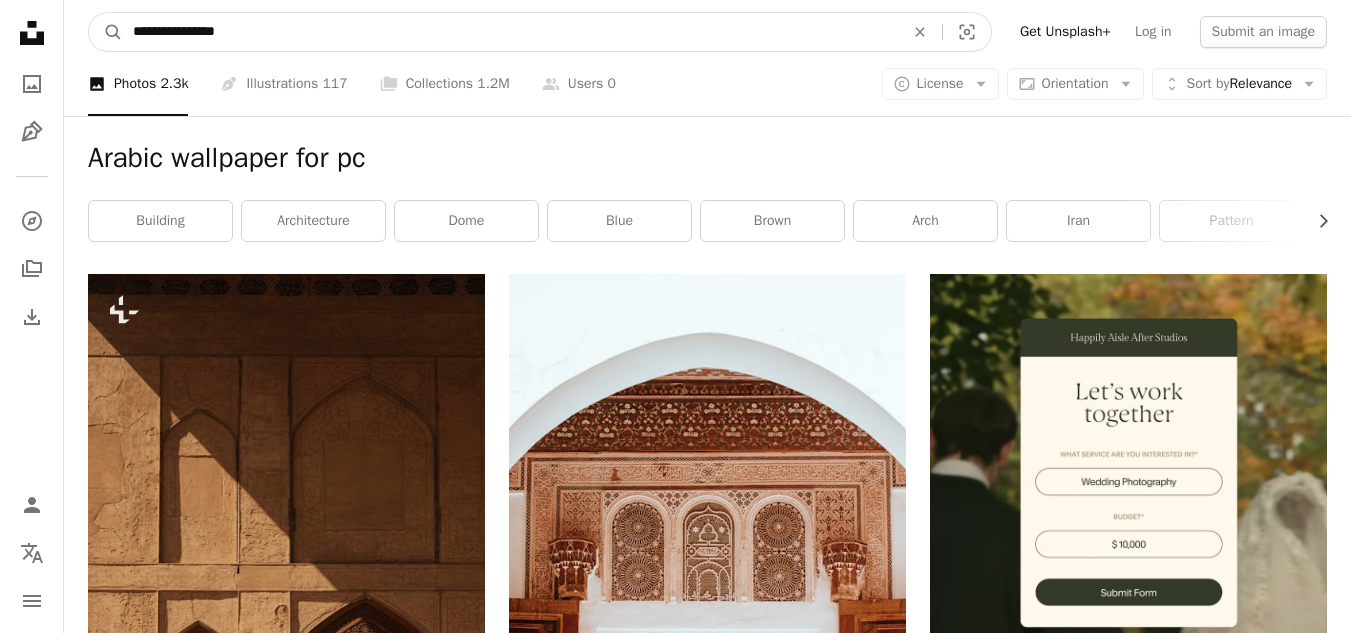 type on "**********" 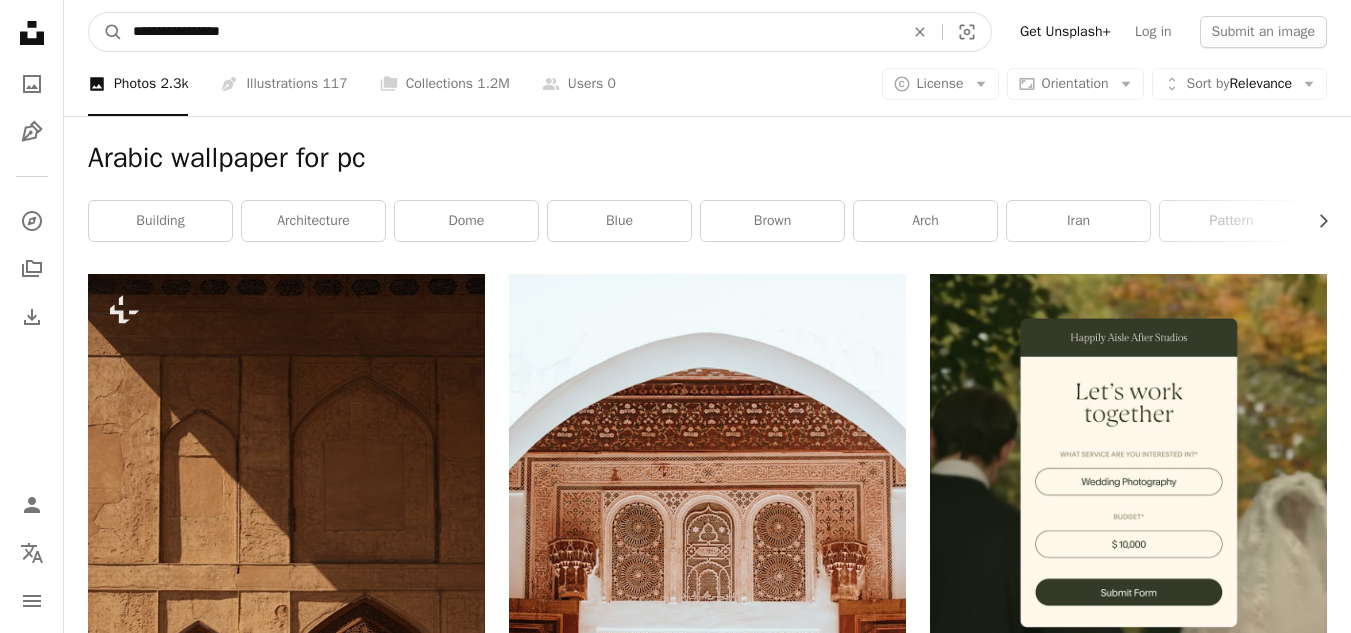 click on "A magnifying glass" at bounding box center (106, 32) 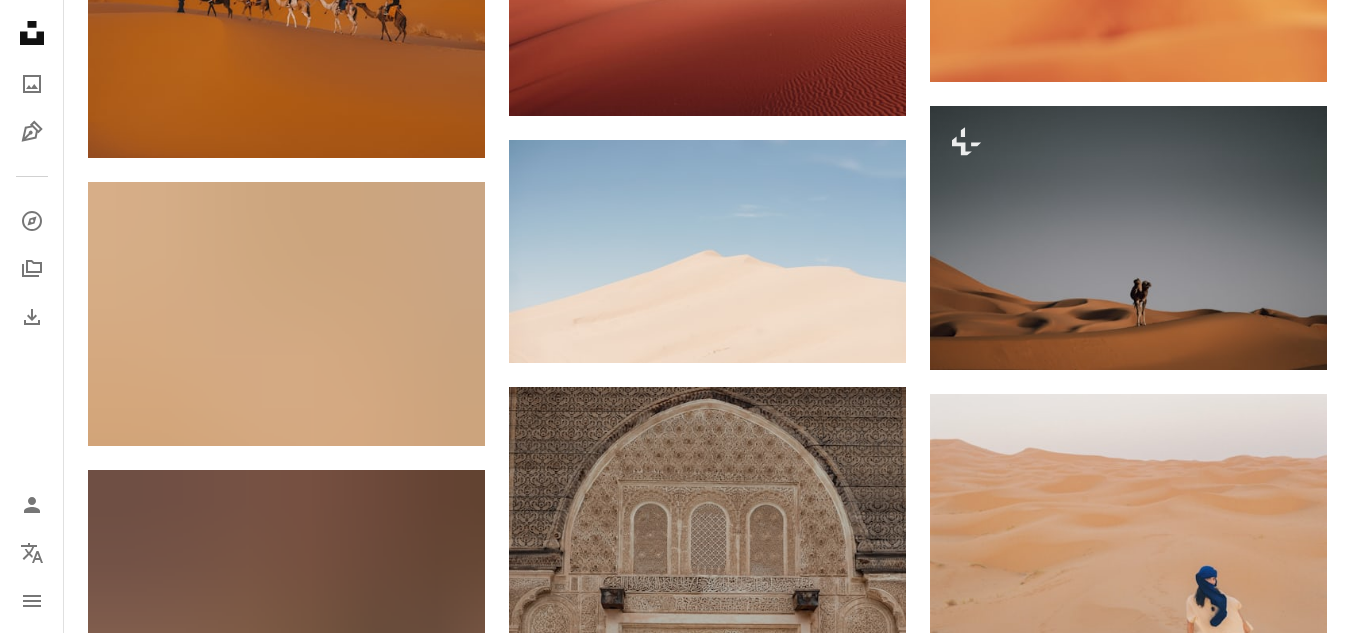 scroll, scrollTop: 1400, scrollLeft: 0, axis: vertical 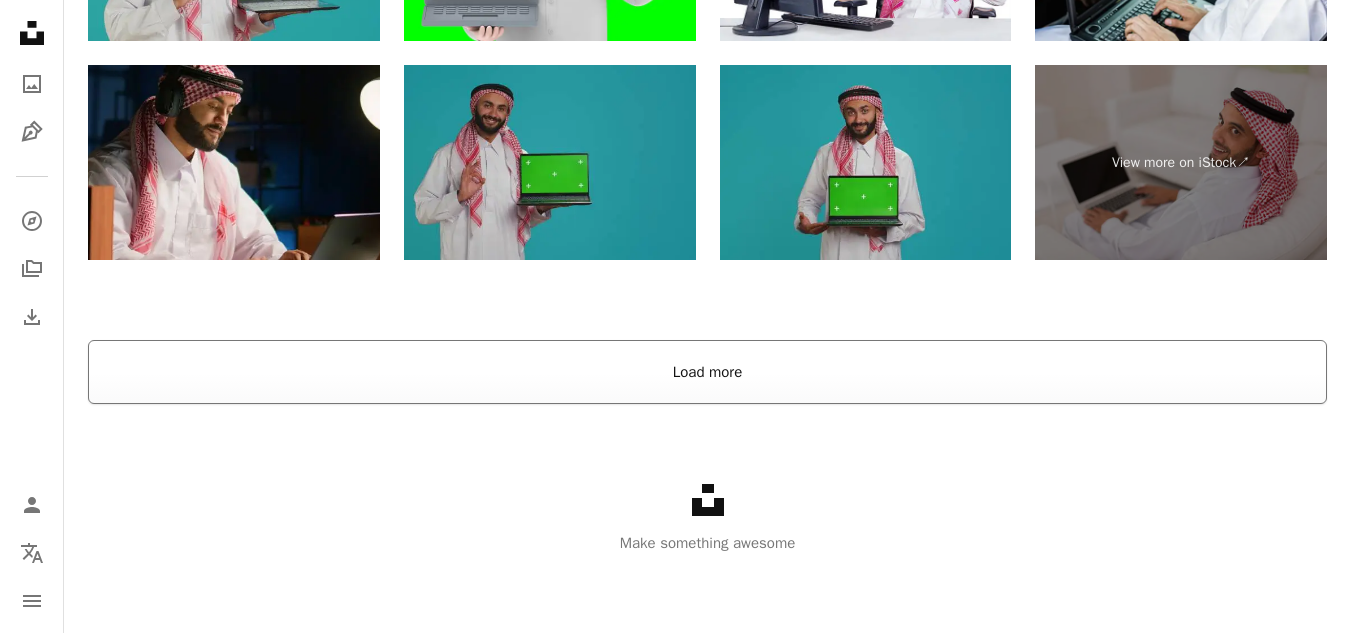 click on "Load more" at bounding box center (707, 372) 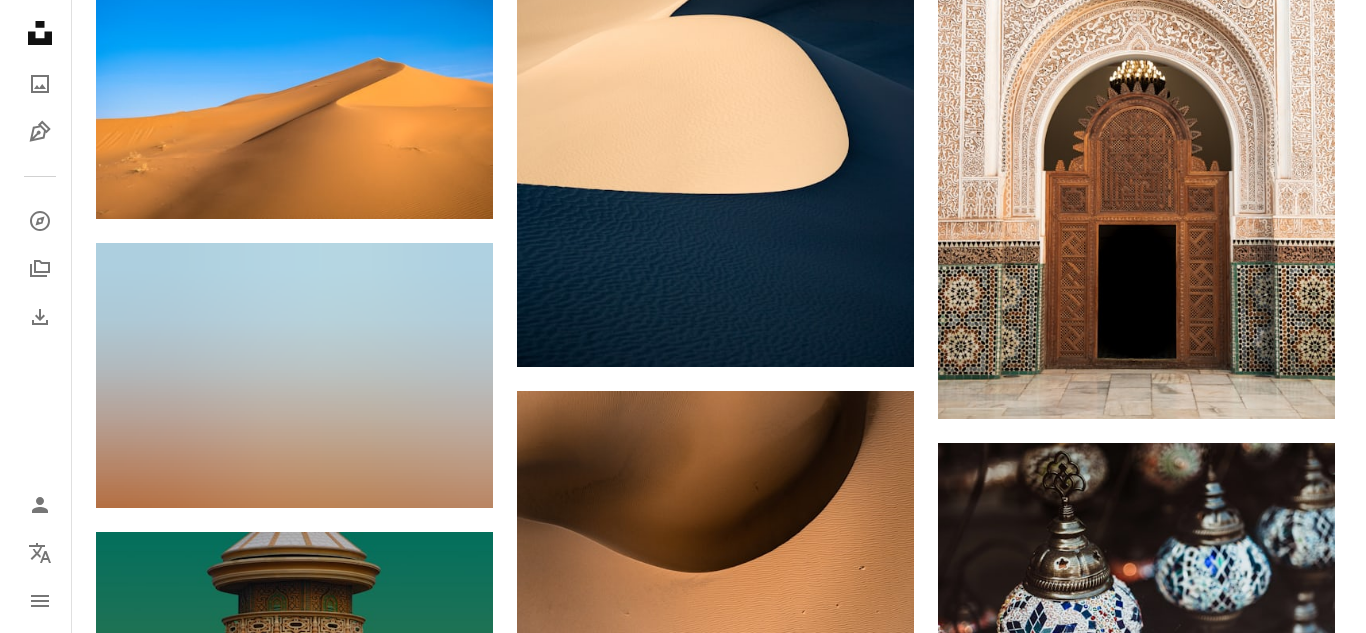 scroll, scrollTop: 8029, scrollLeft: 0, axis: vertical 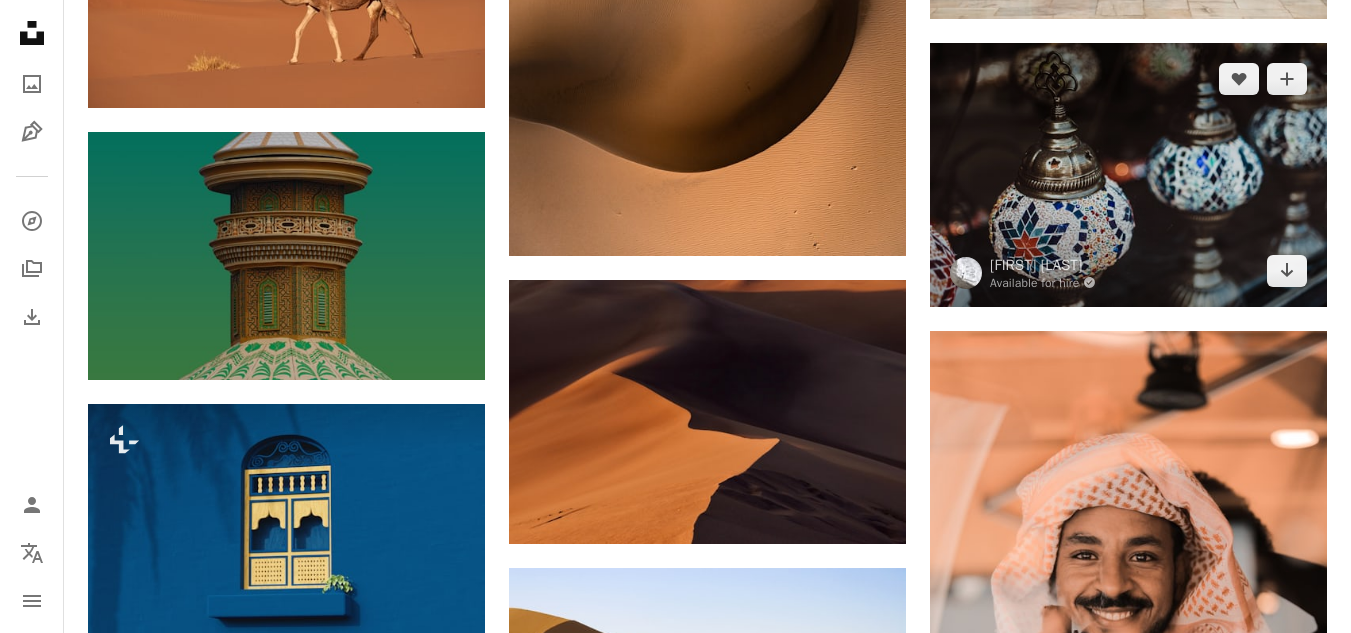 click at bounding box center [1128, 175] 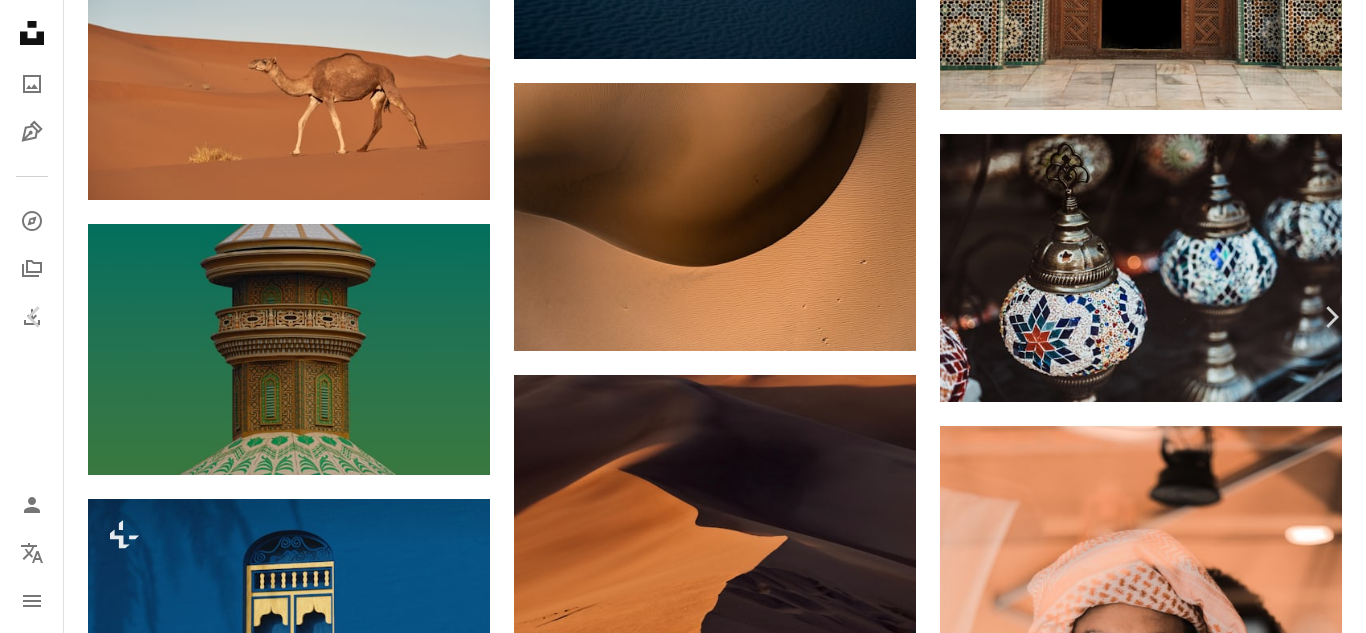 scroll, scrollTop: 1300, scrollLeft: 0, axis: vertical 